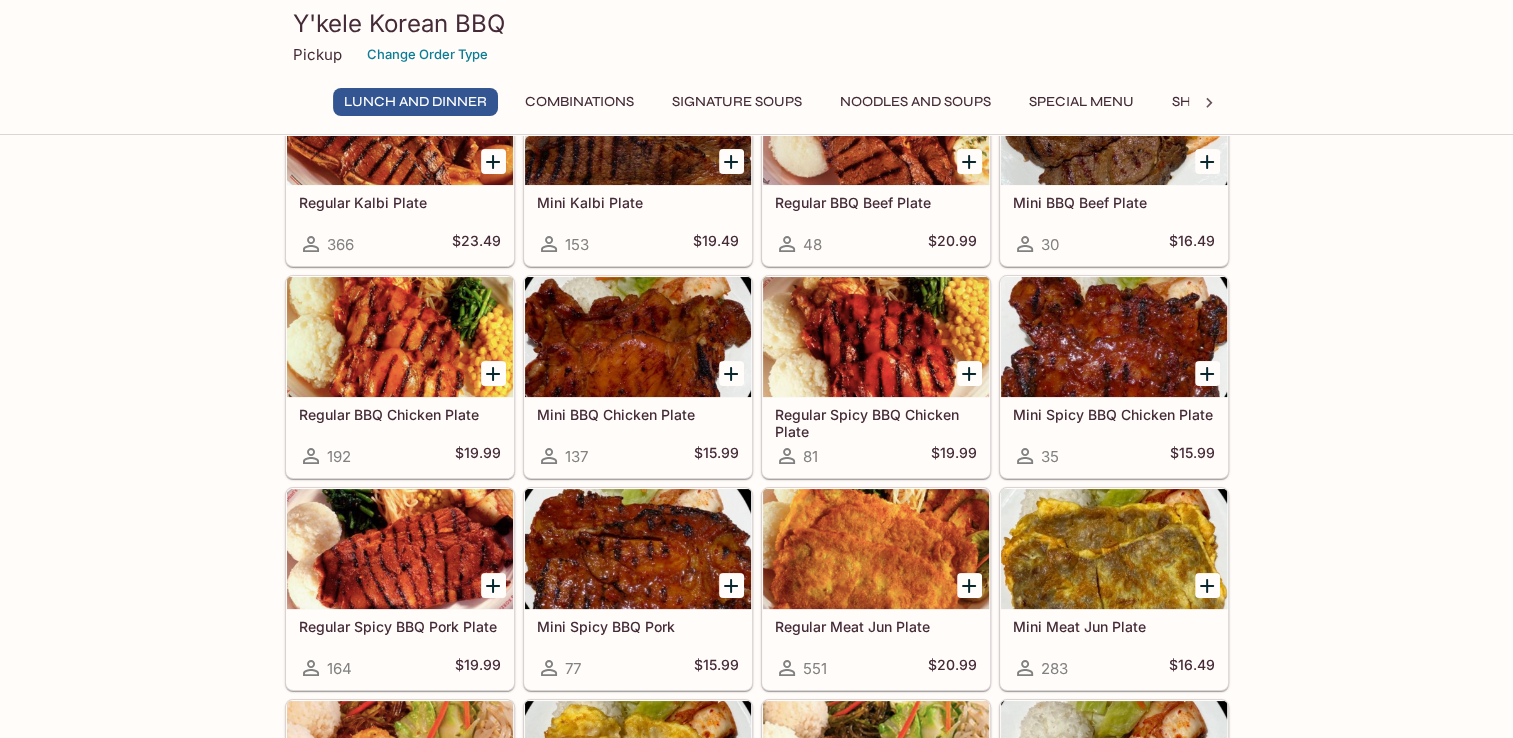 scroll, scrollTop: 0, scrollLeft: 0, axis: both 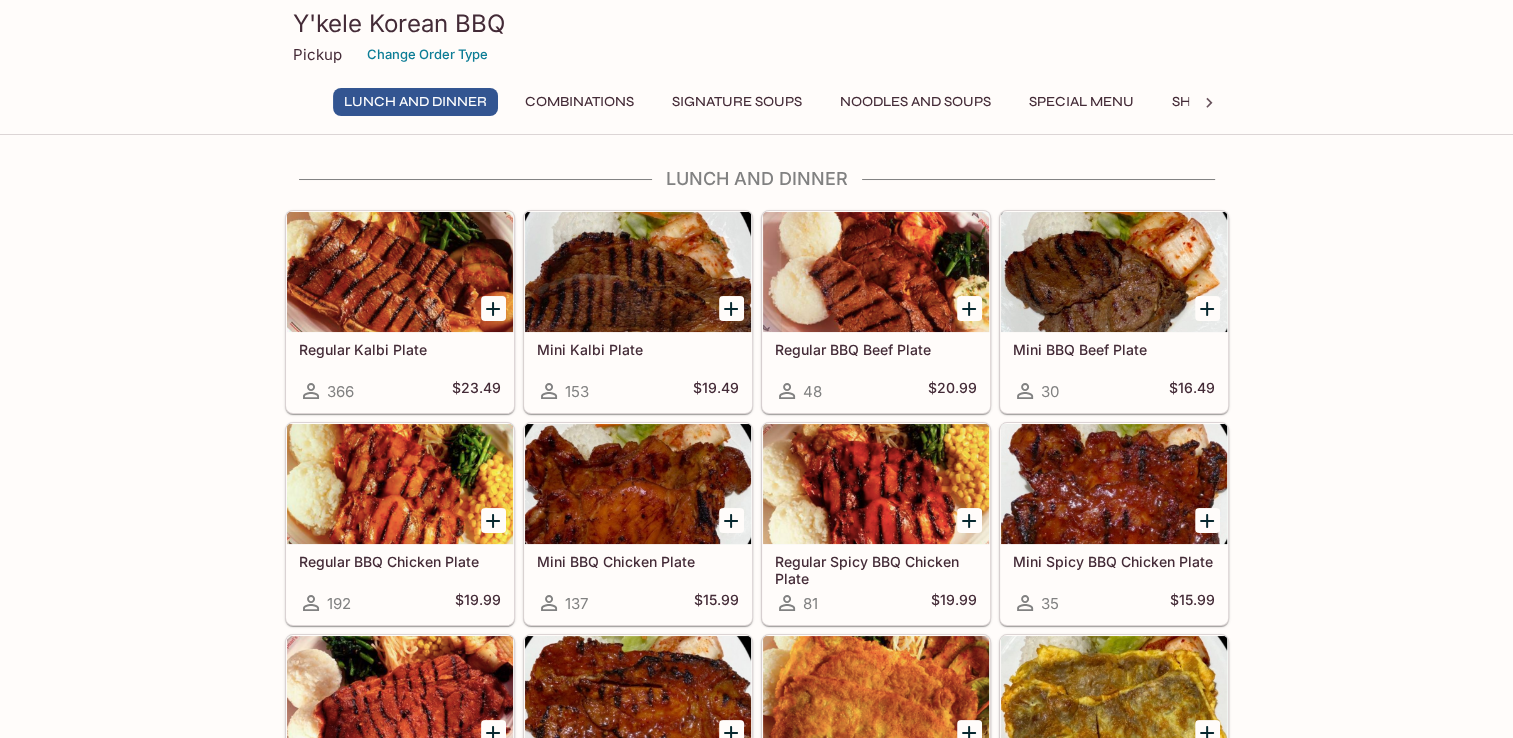 click on "Combinations" at bounding box center (579, 102) 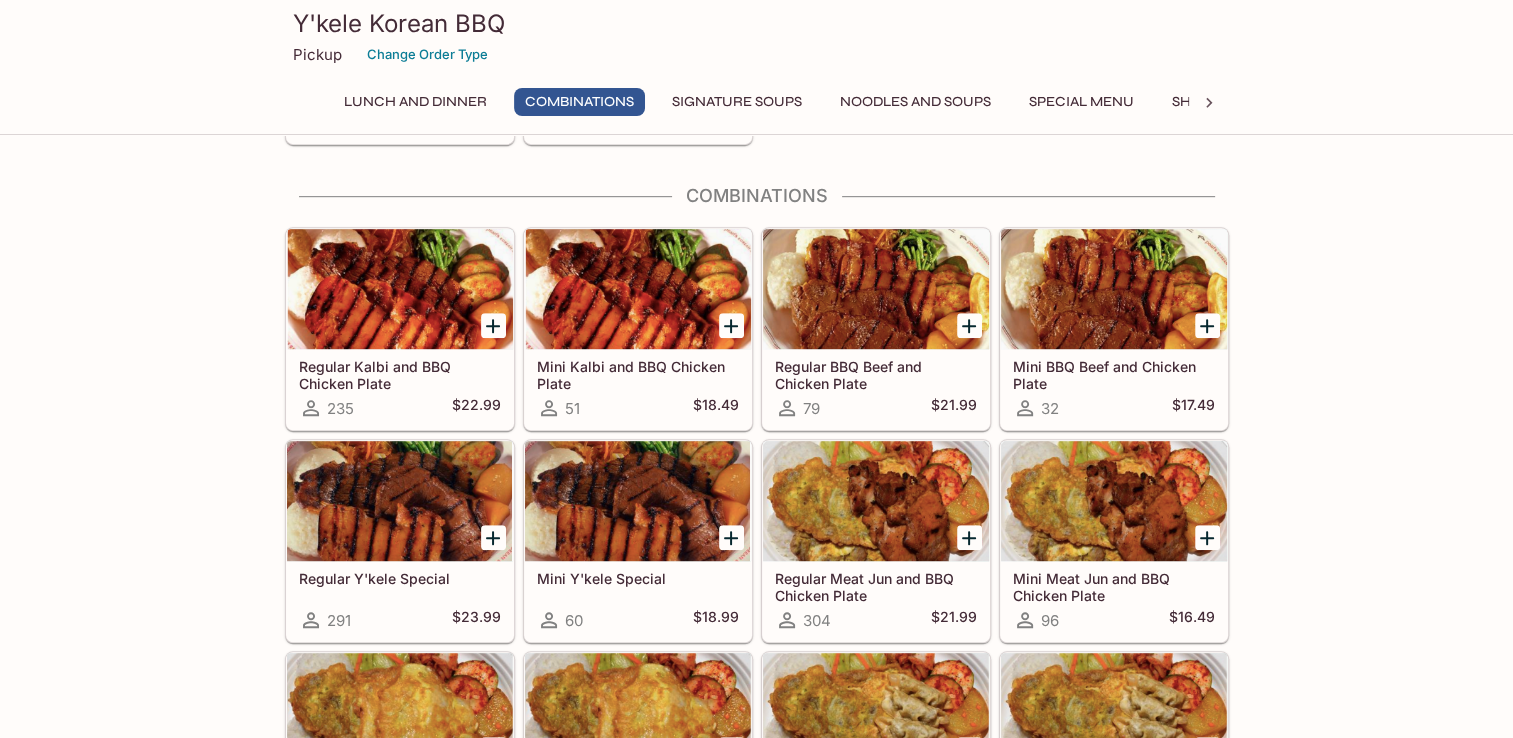 scroll, scrollTop: 1128, scrollLeft: 0, axis: vertical 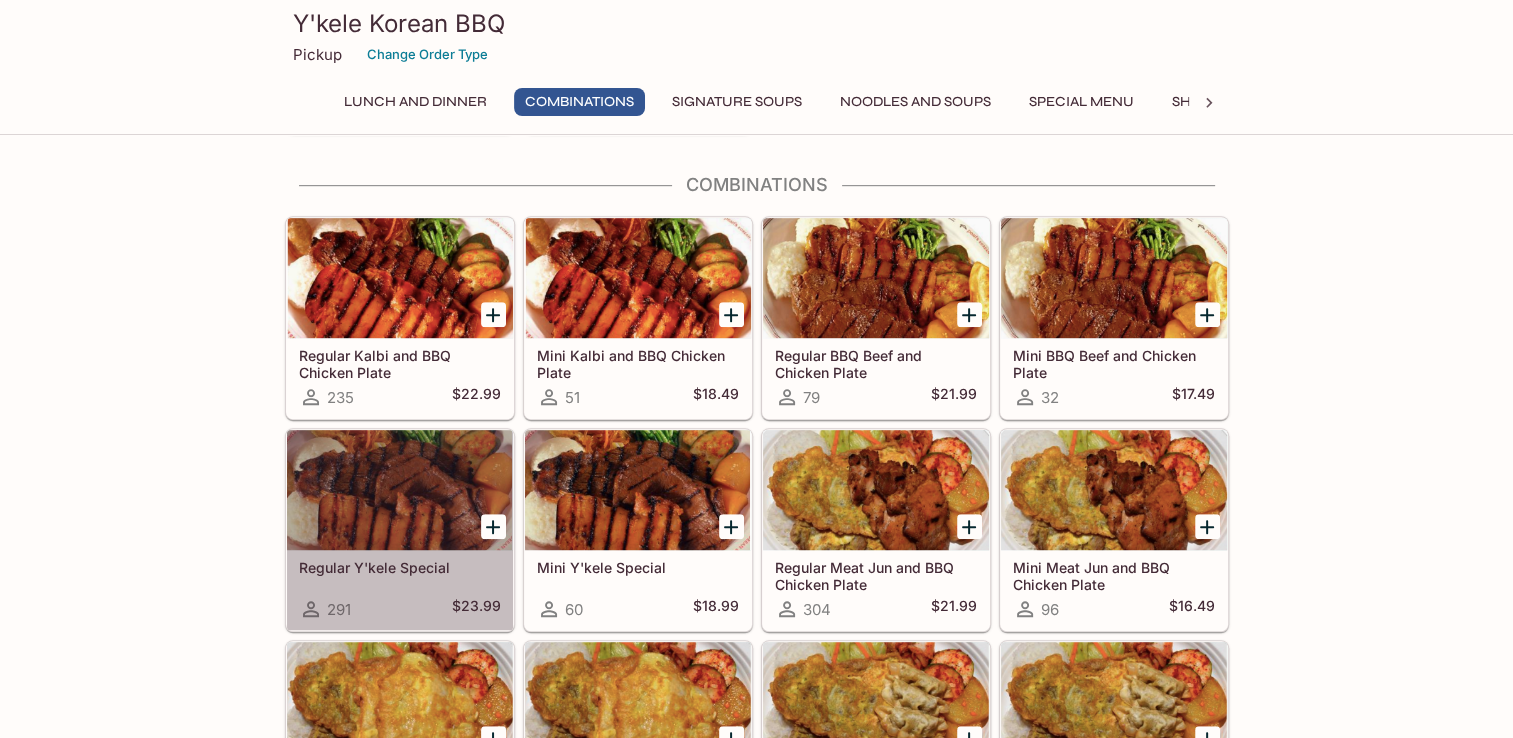 click on "Regular Y'kele Special" at bounding box center (400, 567) 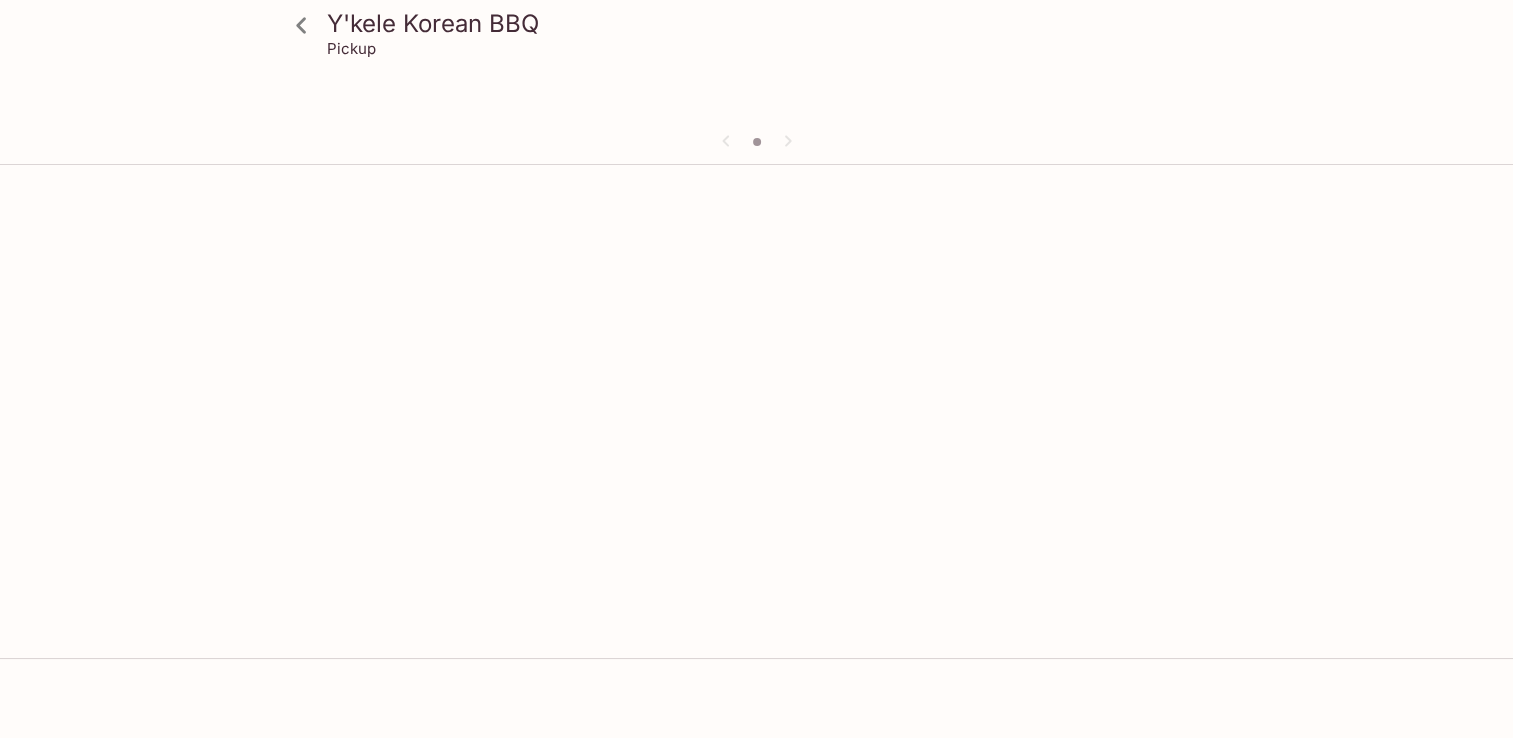 scroll, scrollTop: 0, scrollLeft: 0, axis: both 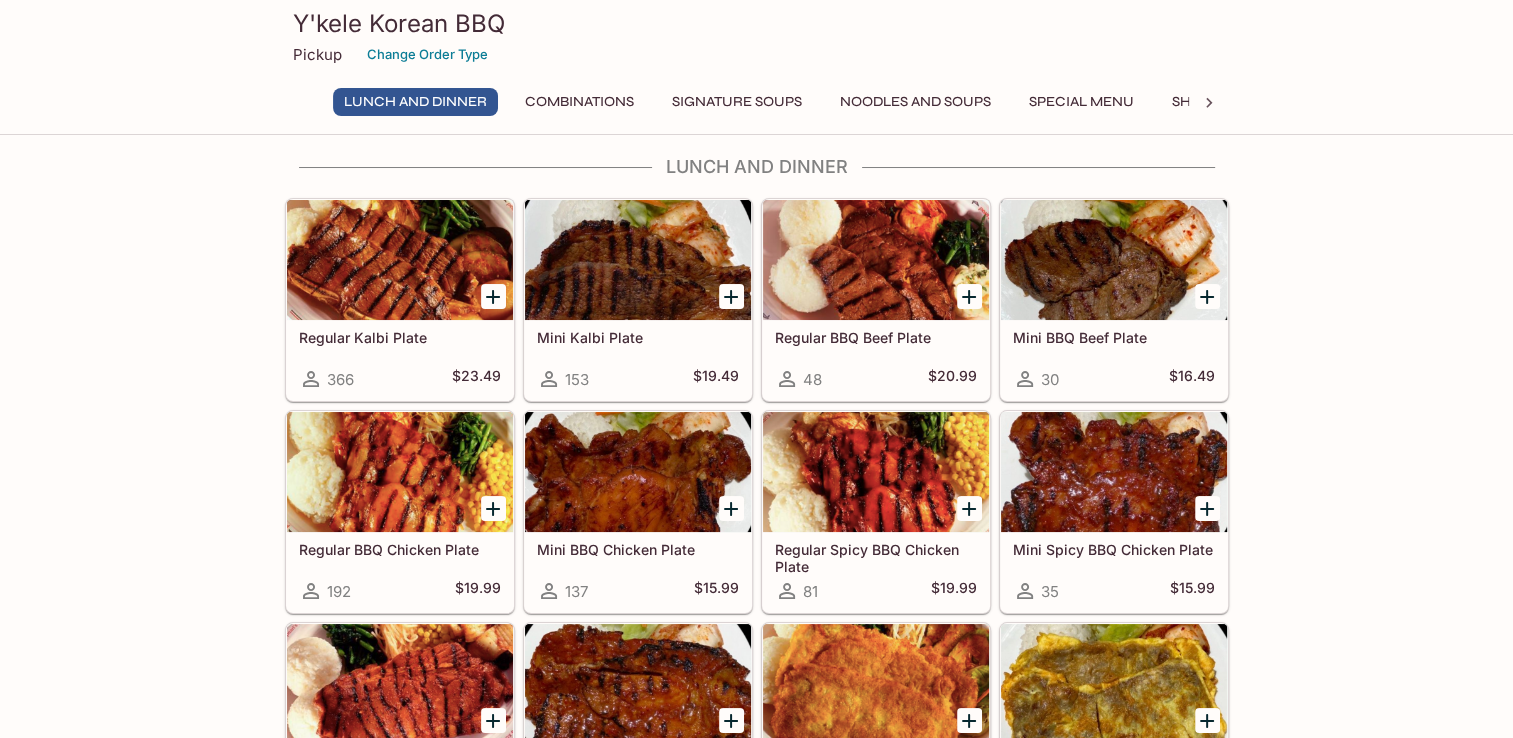 click on "Mini Kalbi Plate 153 $19.49" at bounding box center [638, 360] 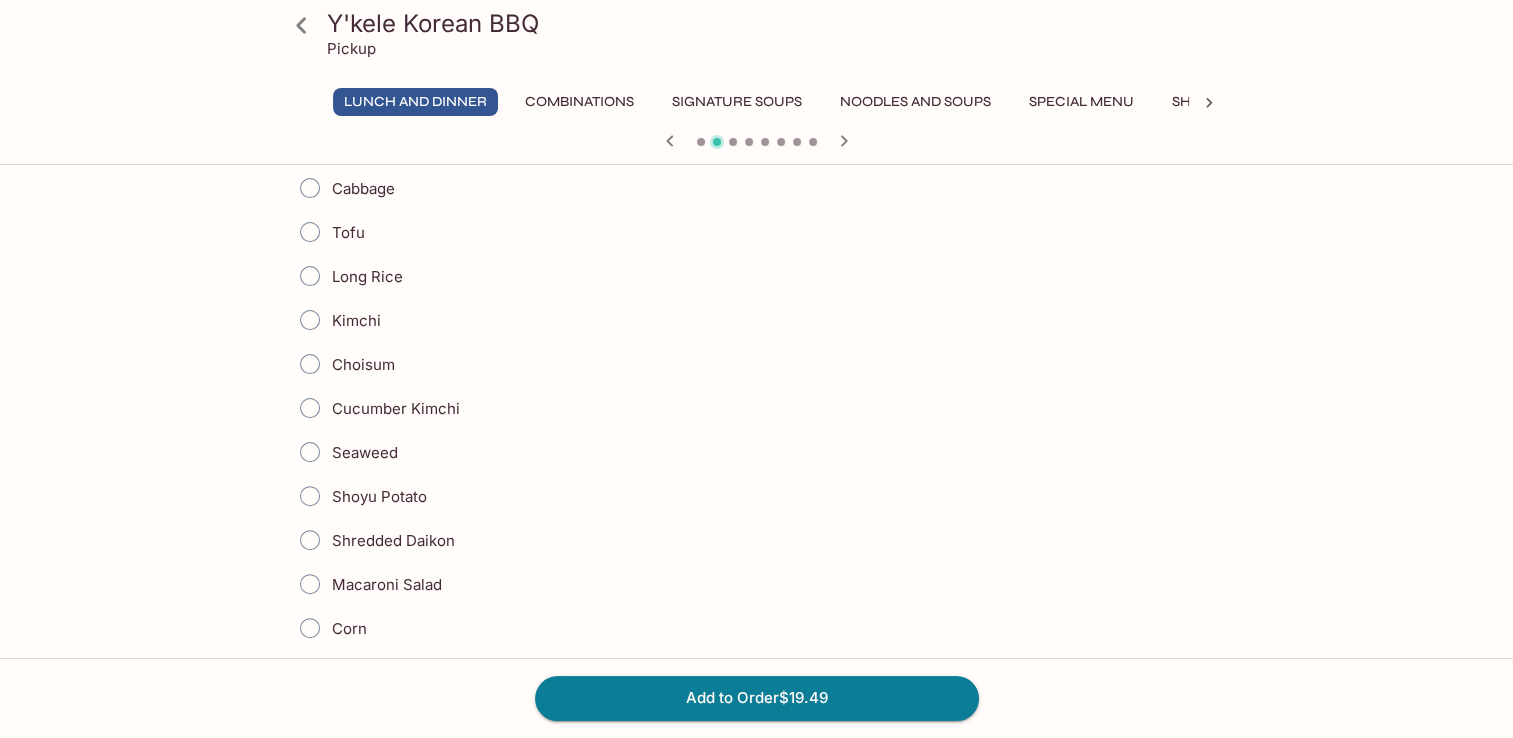 scroll, scrollTop: 400, scrollLeft: 0, axis: vertical 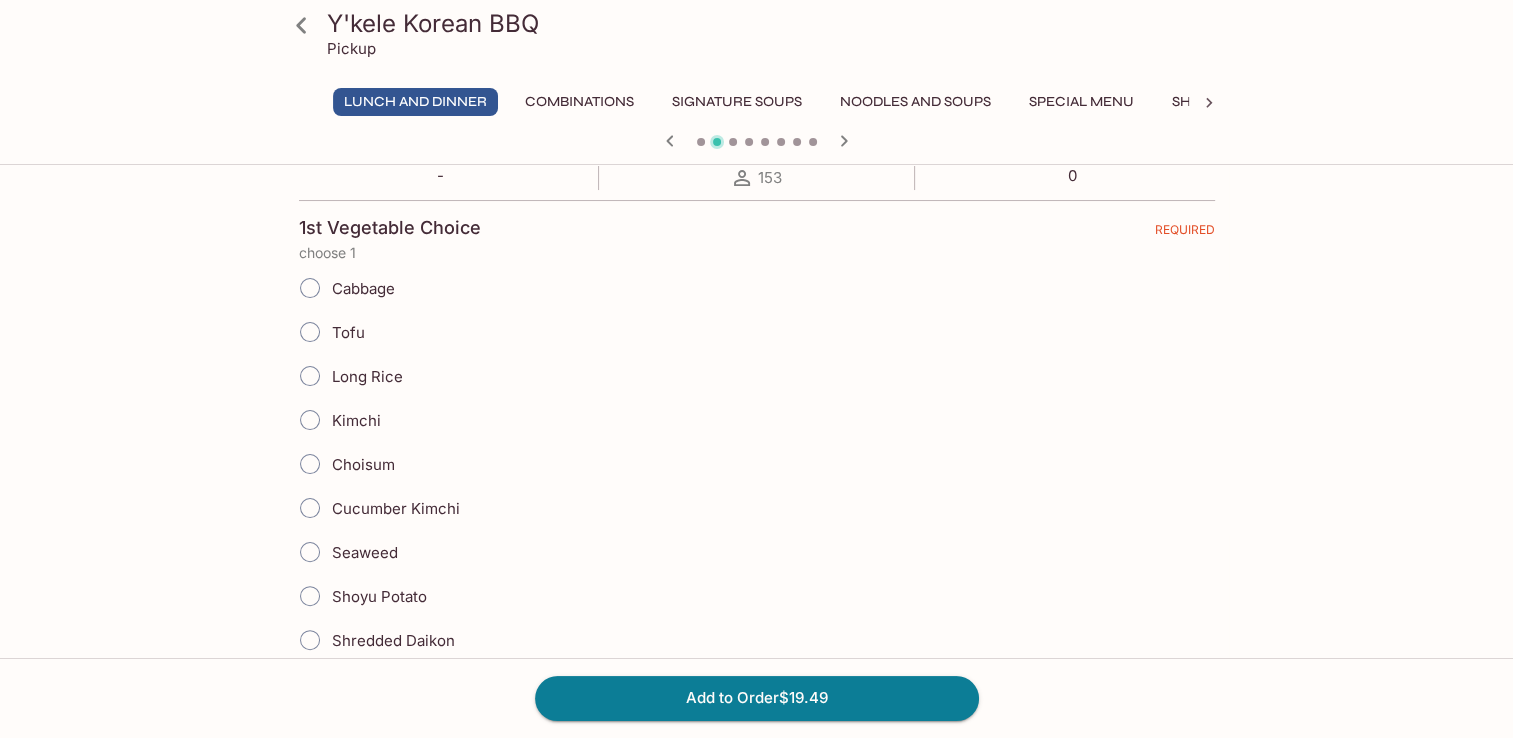 click on "Shoyu Potato" at bounding box center [310, 596] 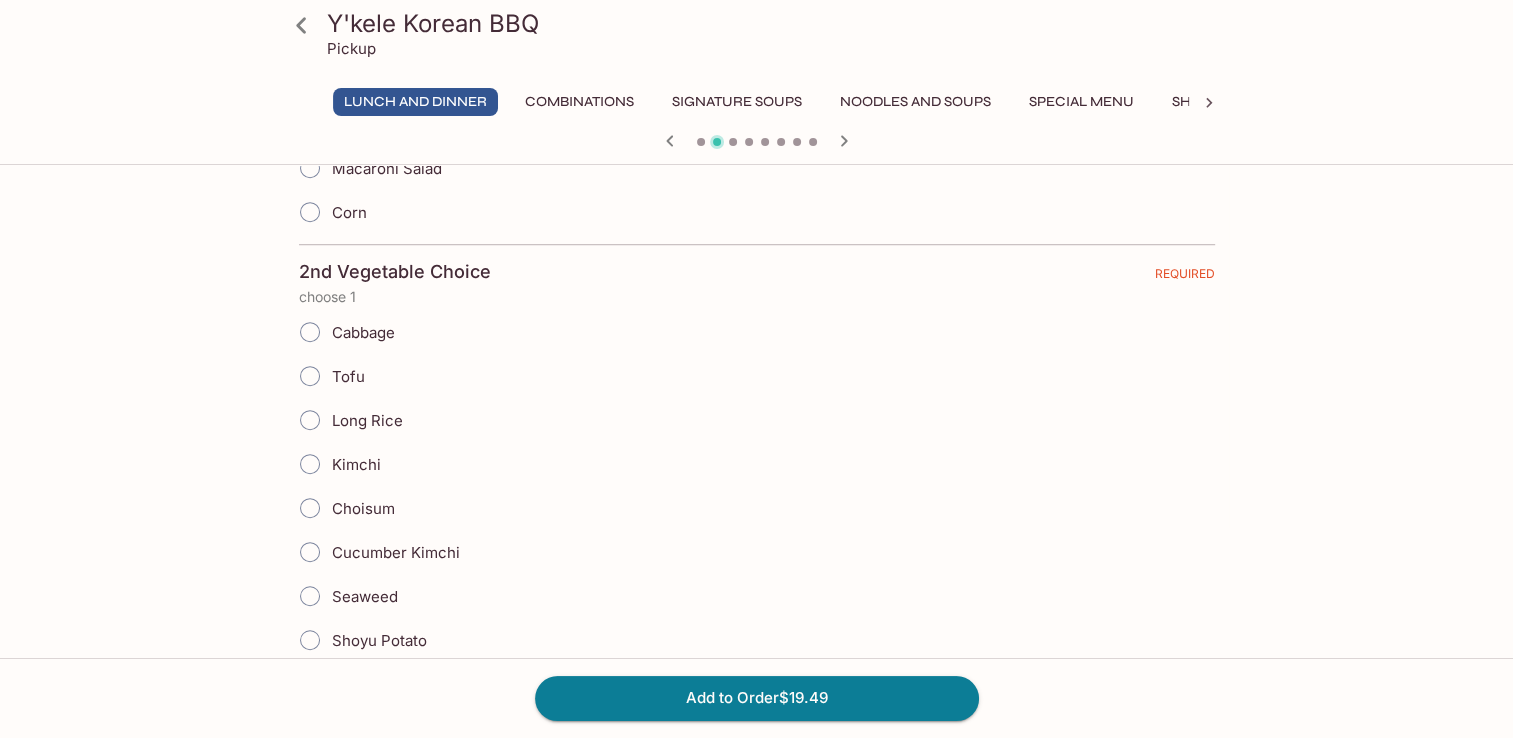 scroll, scrollTop: 1000, scrollLeft: 0, axis: vertical 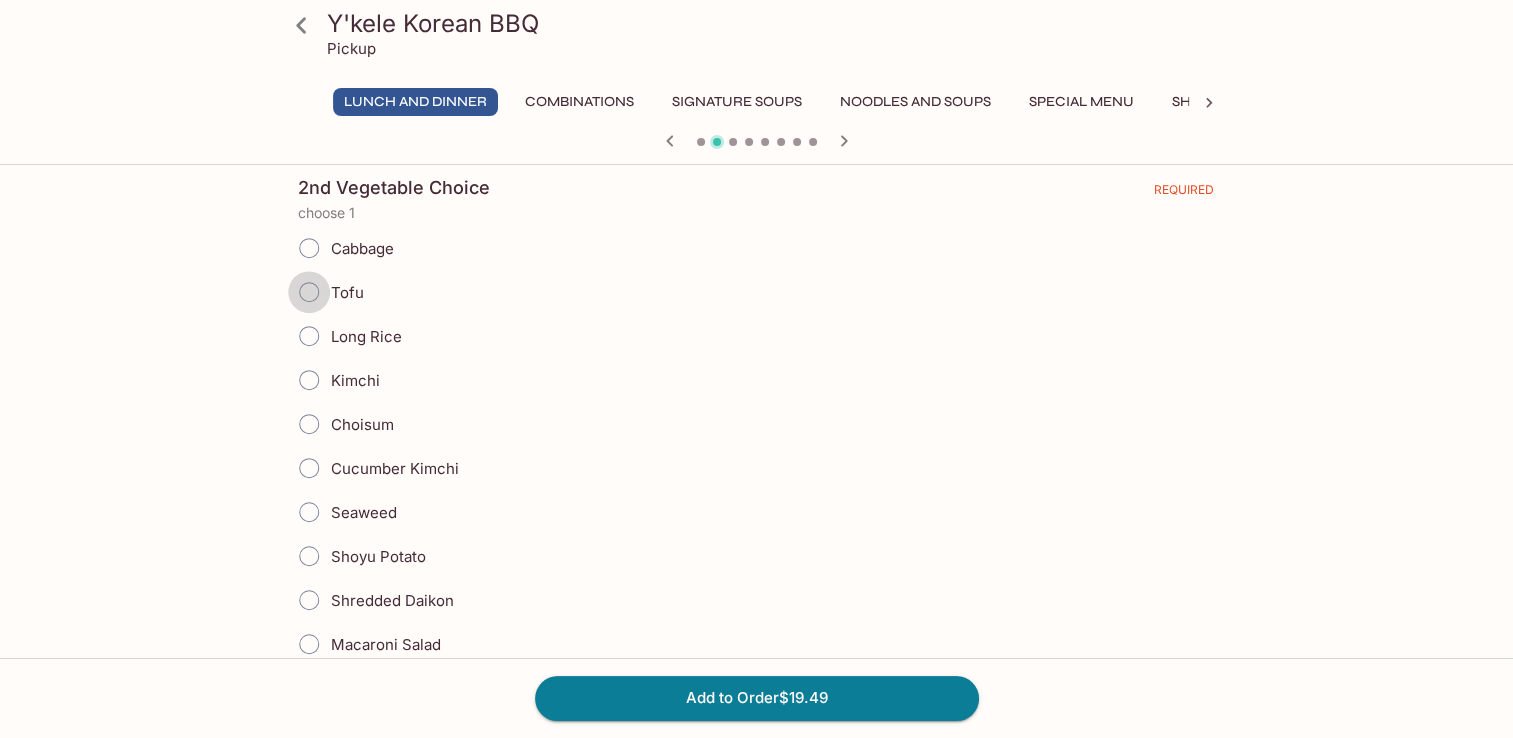 click on "Tofu" at bounding box center [309, 292] 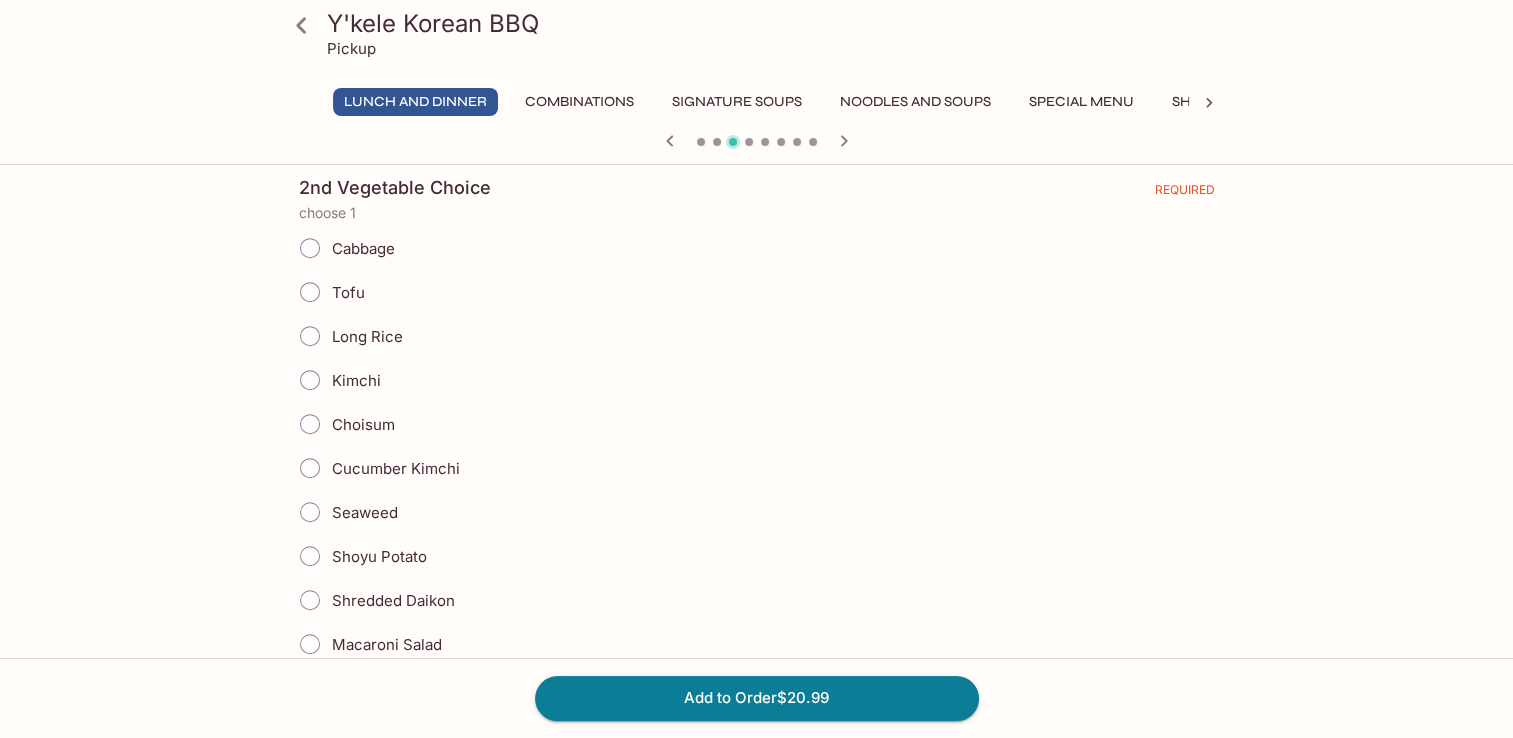 click on "Tofu" at bounding box center [310, 292] 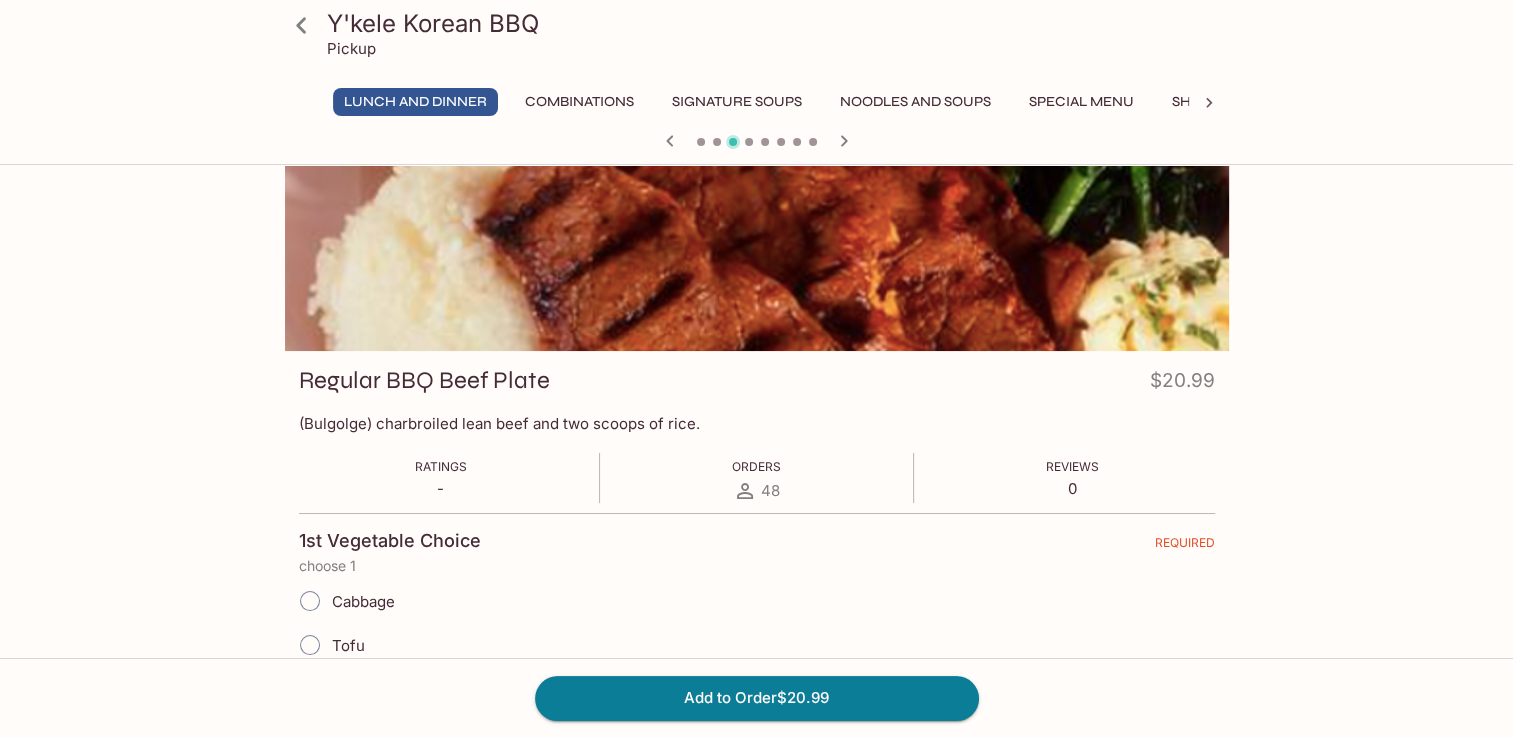 scroll, scrollTop: 0, scrollLeft: 0, axis: both 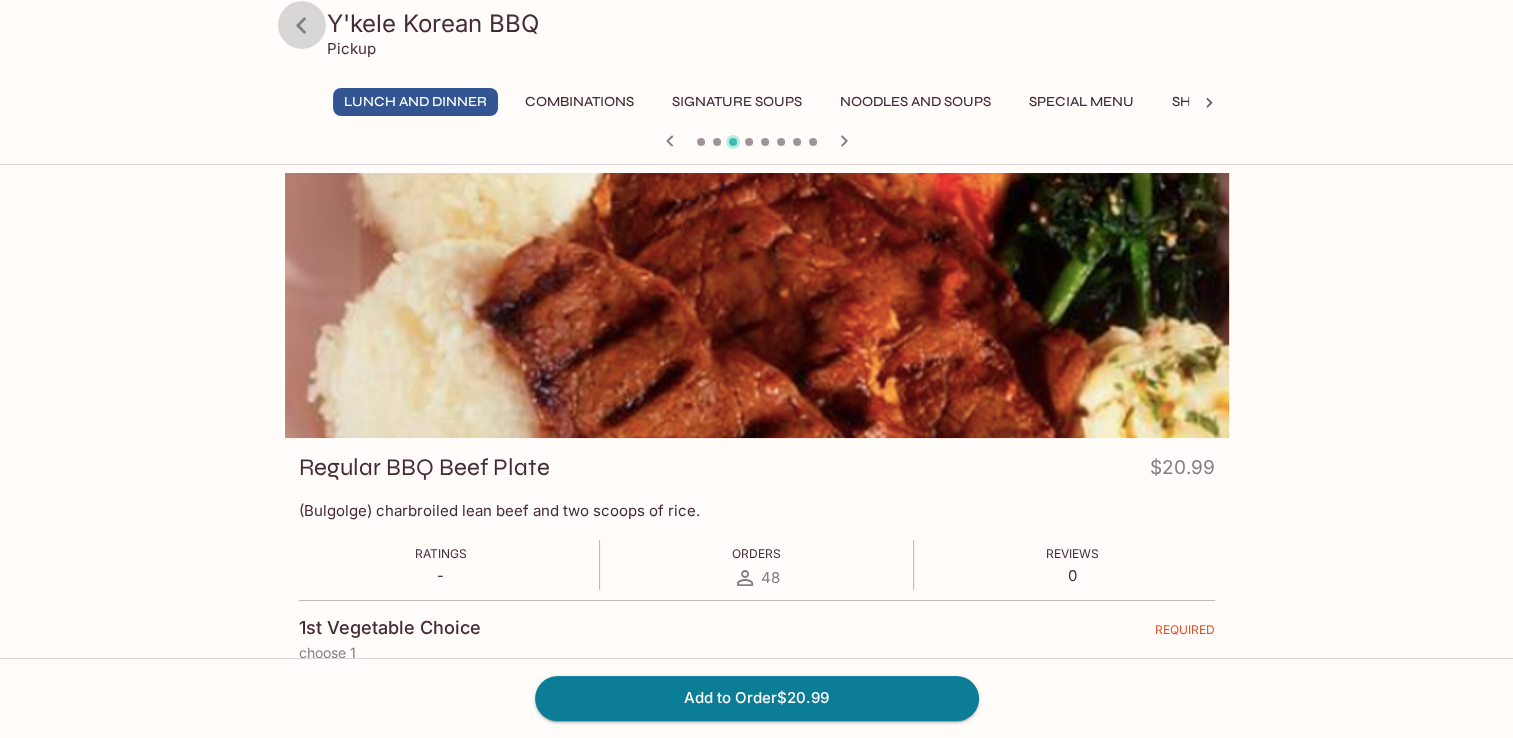 click 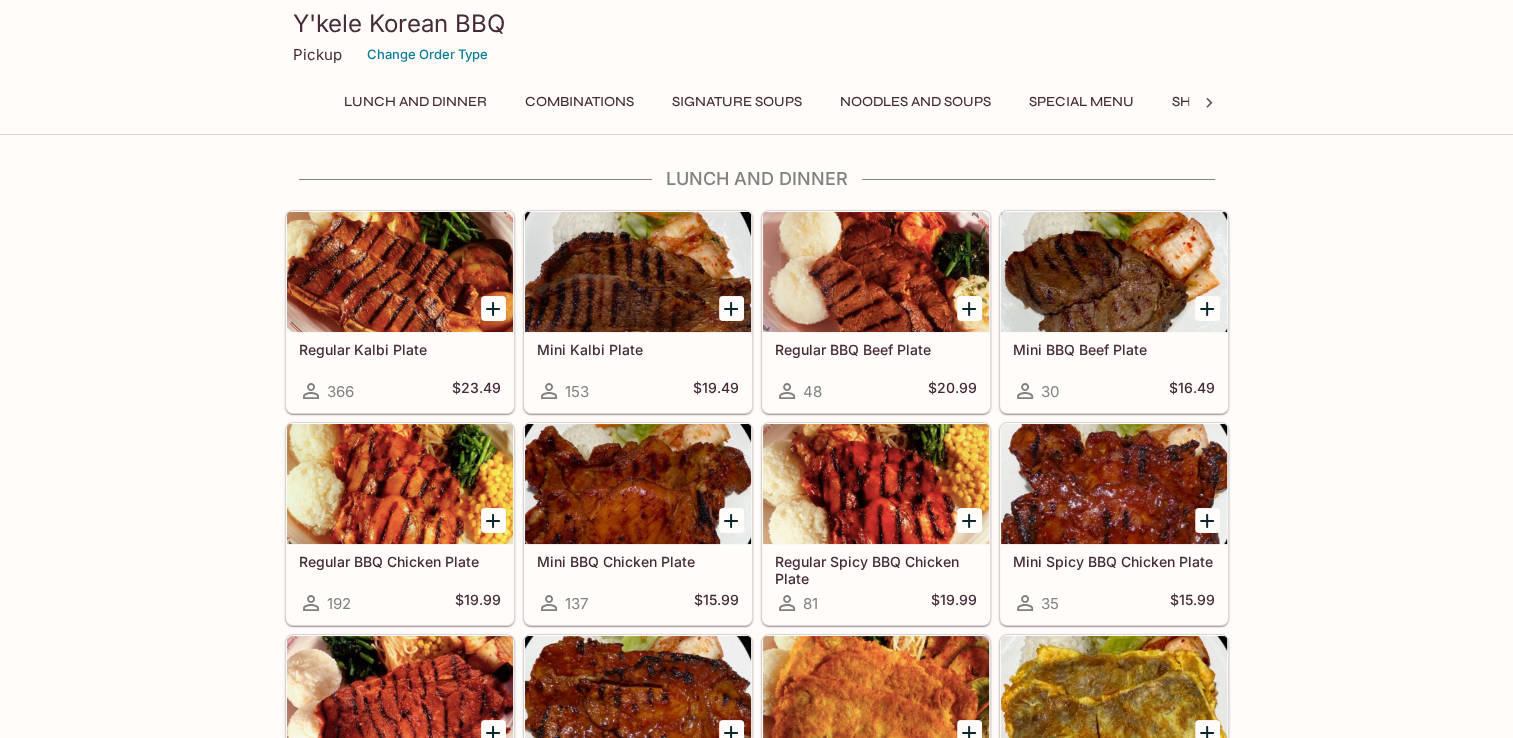 click at bounding box center (638, 272) 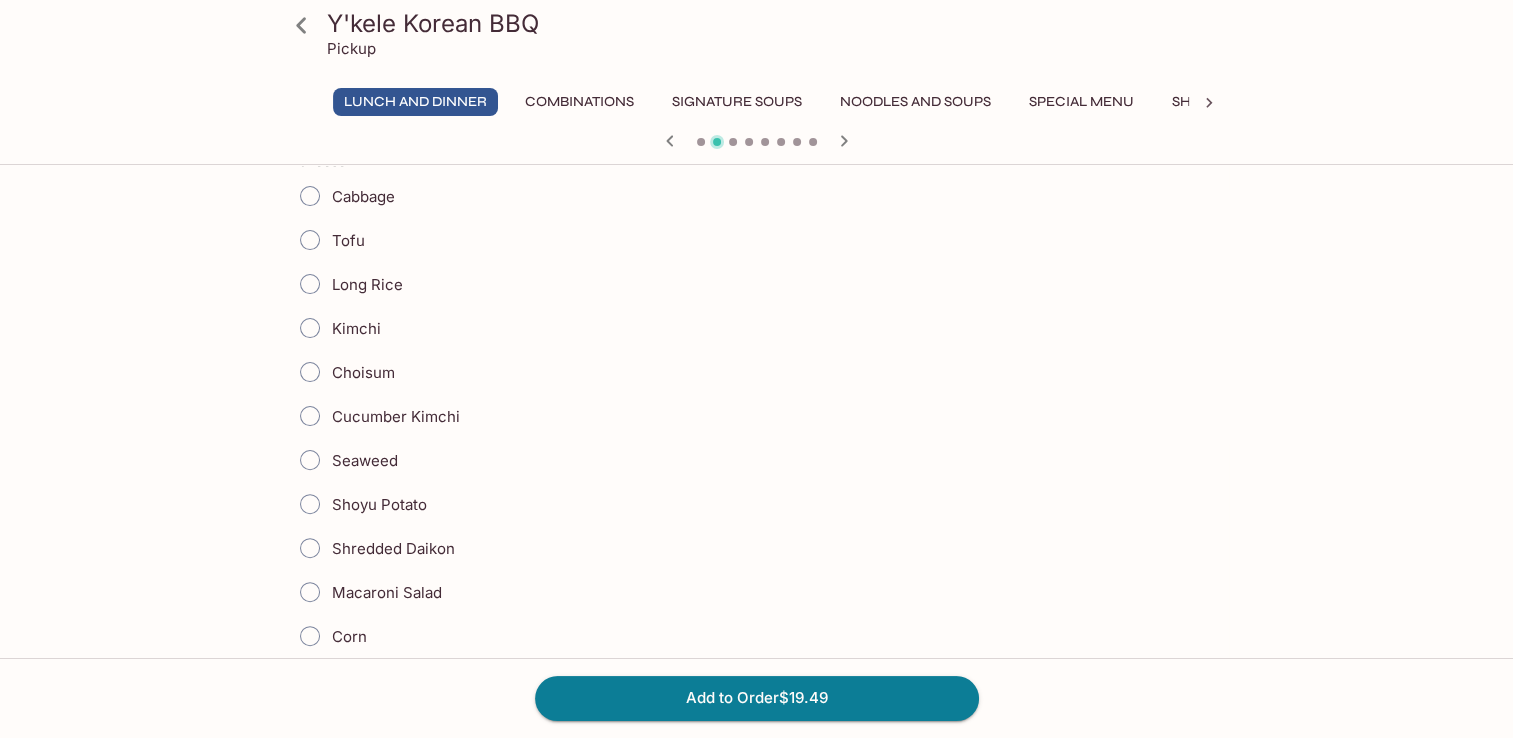scroll, scrollTop: 500, scrollLeft: 0, axis: vertical 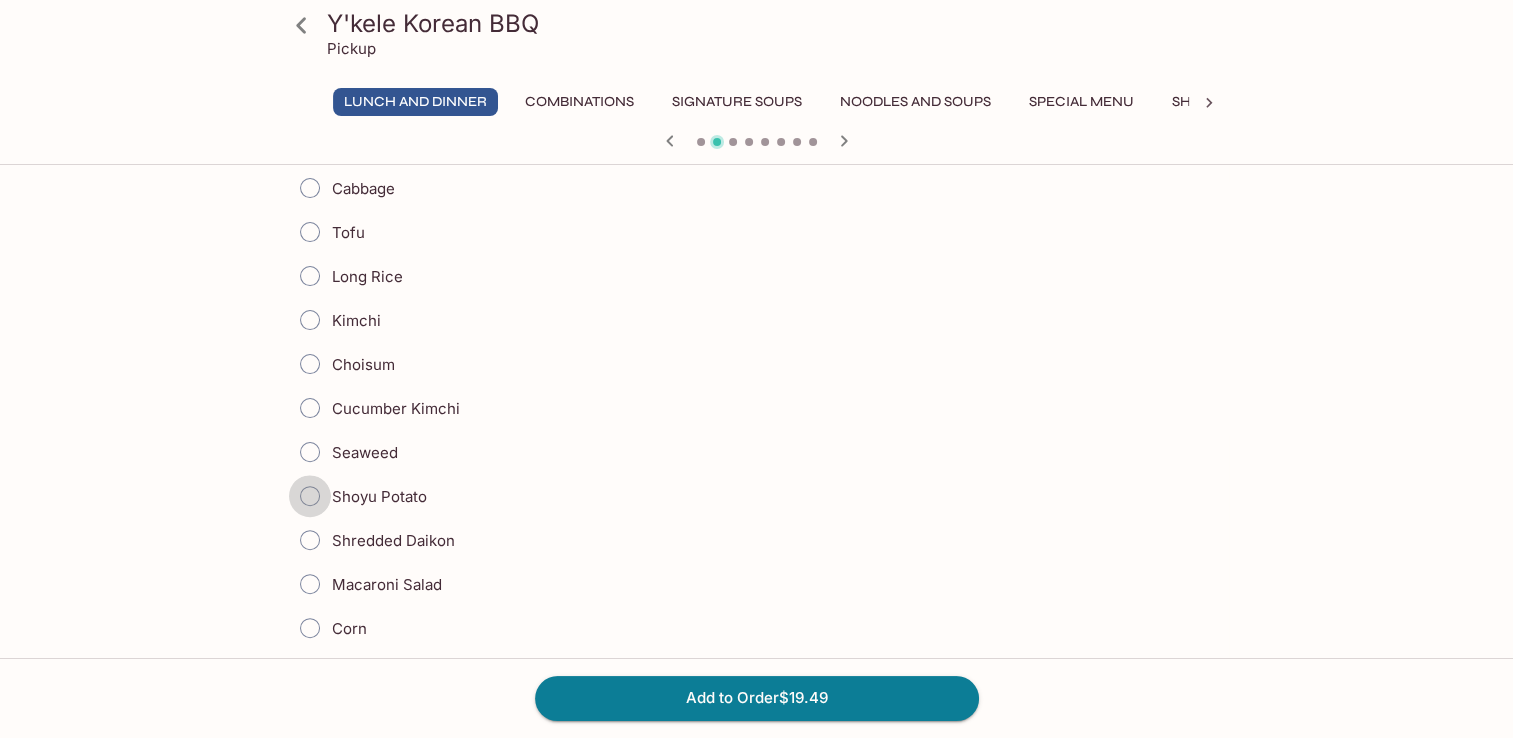 click on "Shoyu Potato" at bounding box center [310, 496] 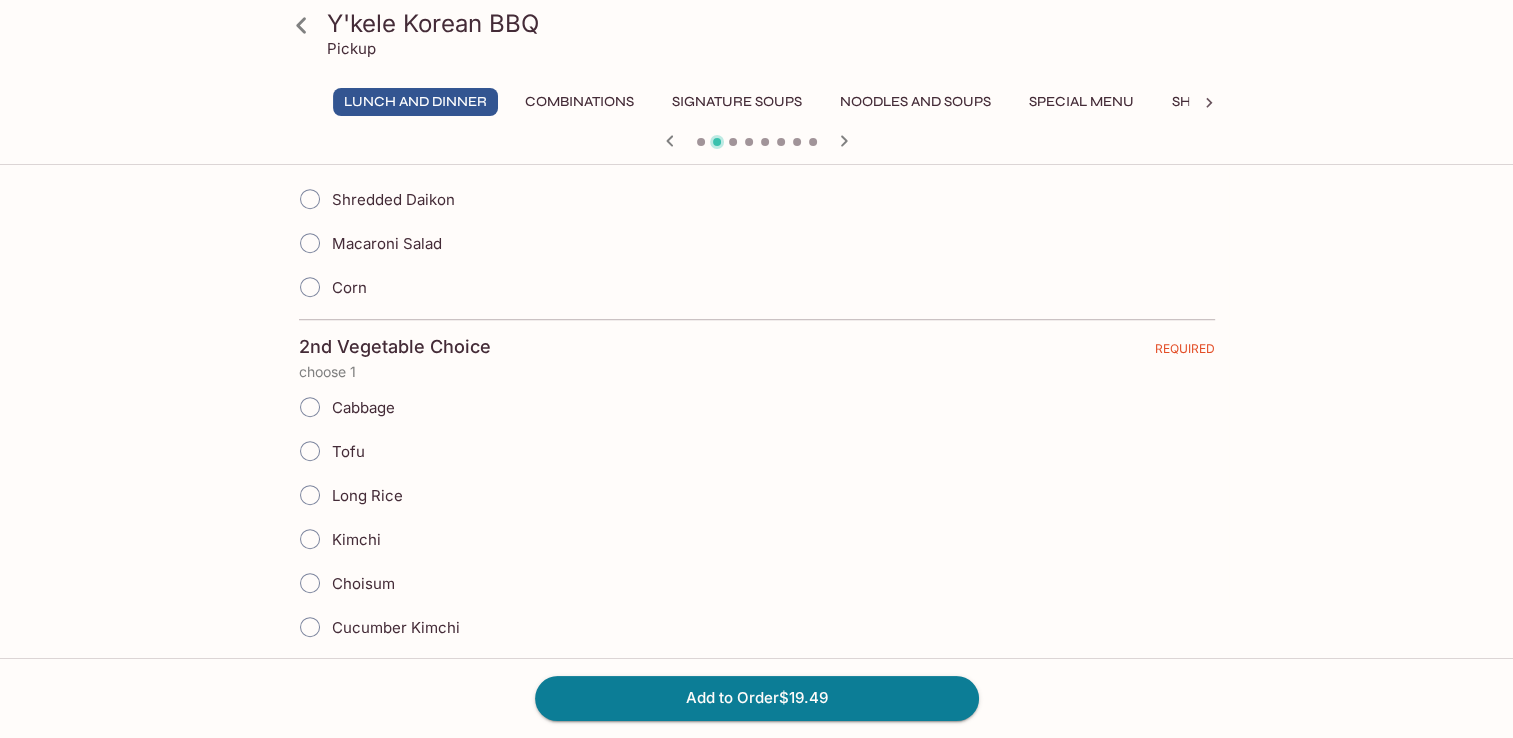 scroll, scrollTop: 900, scrollLeft: 0, axis: vertical 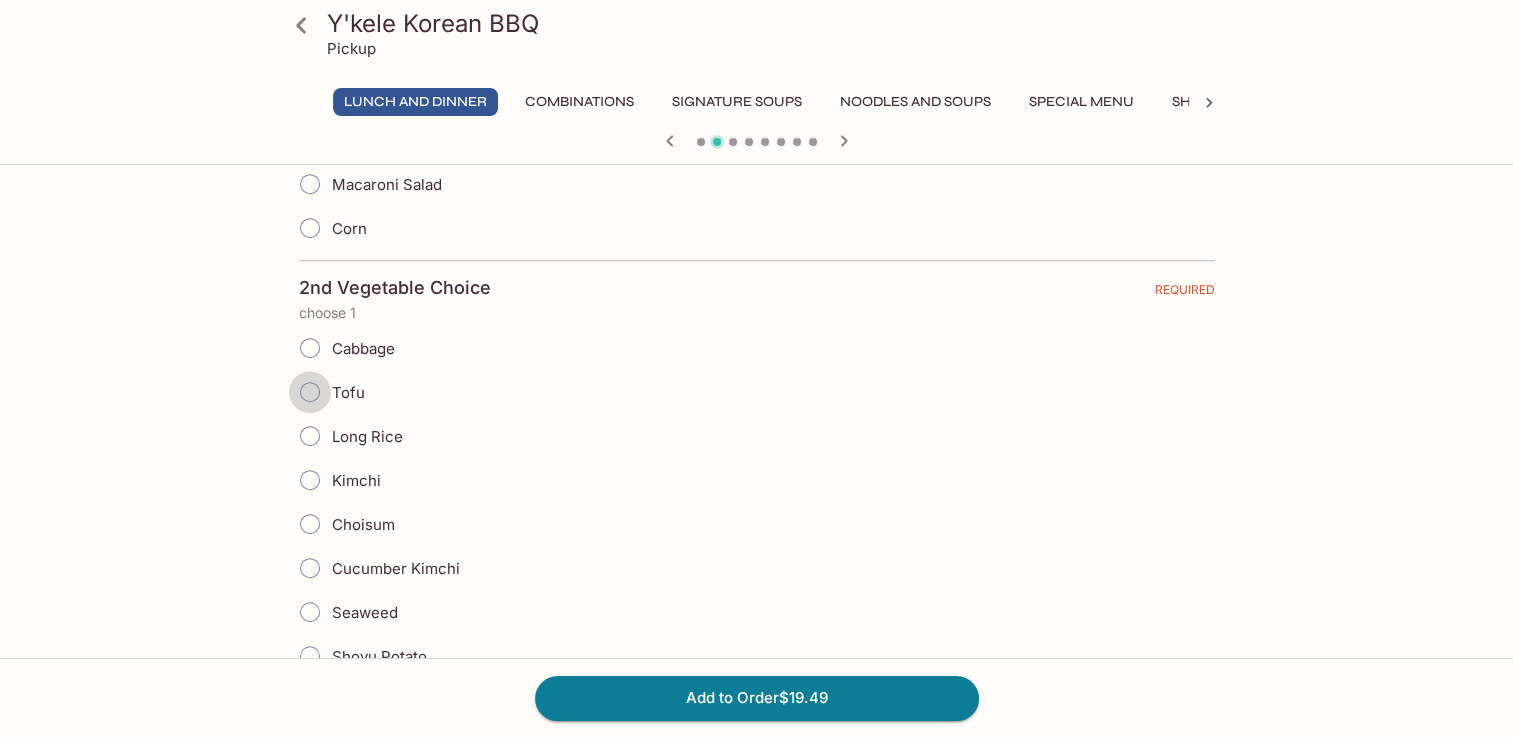 click on "Tofu" at bounding box center (310, 392) 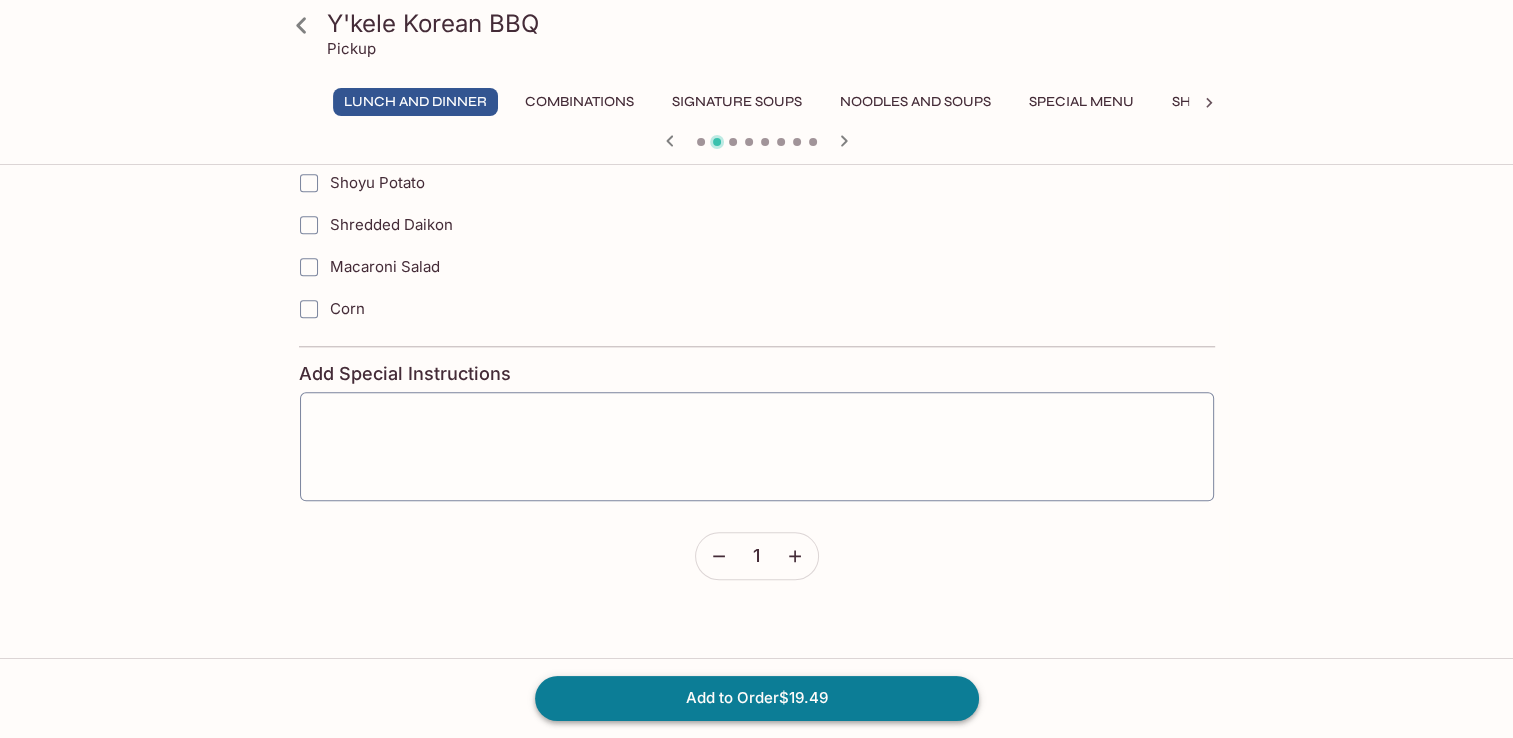 scroll, scrollTop: 2200, scrollLeft: 0, axis: vertical 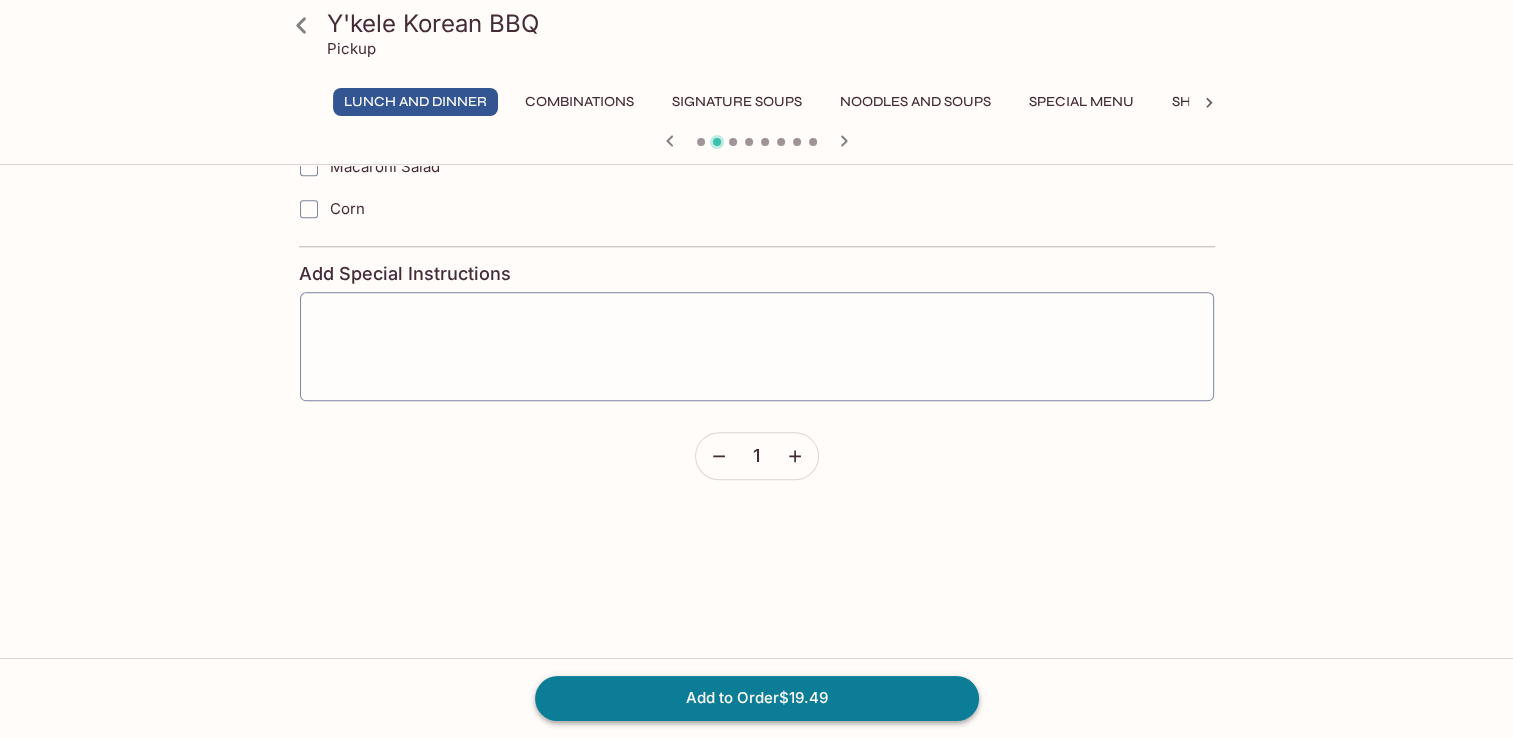 click on "Add to Order  $19.49" at bounding box center [757, 698] 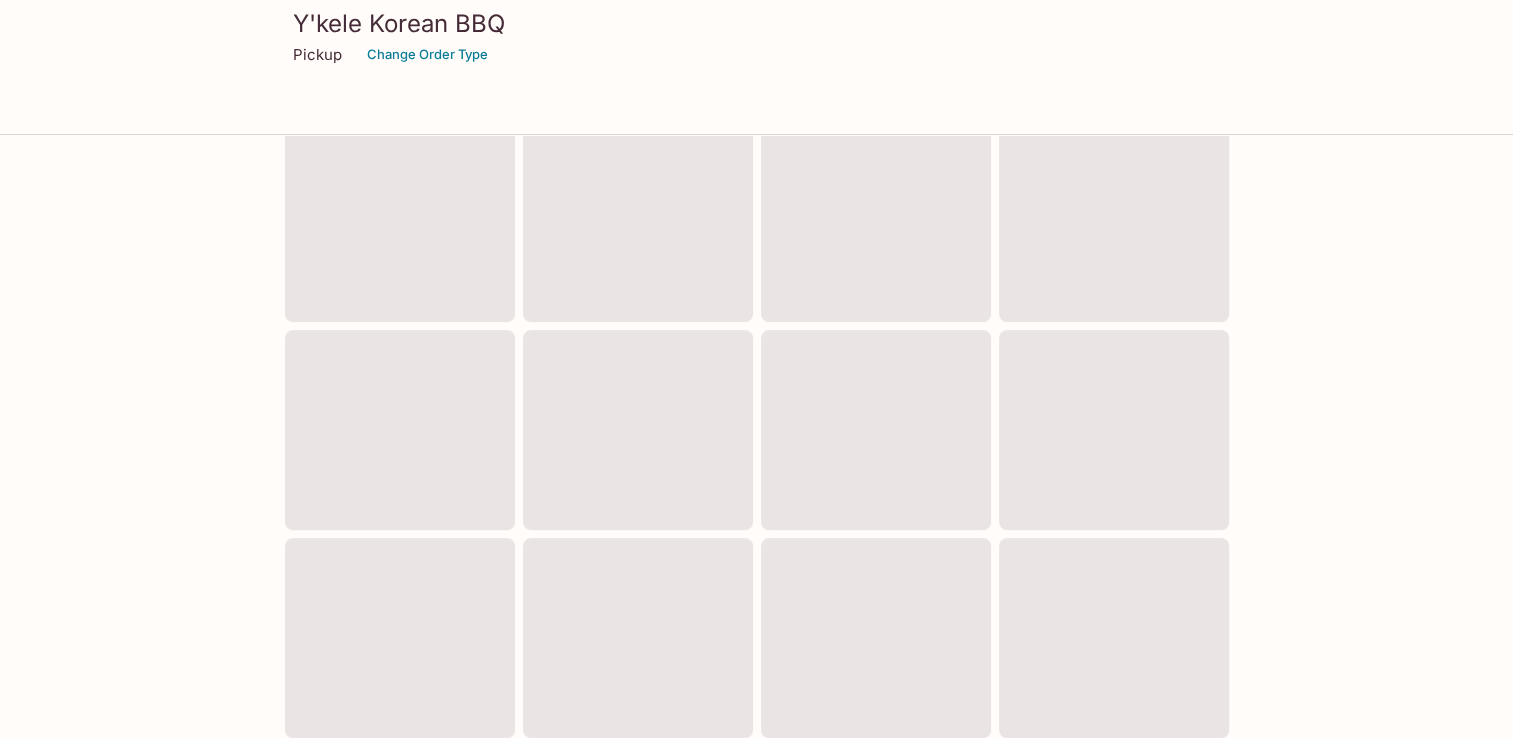 scroll, scrollTop: 0, scrollLeft: 0, axis: both 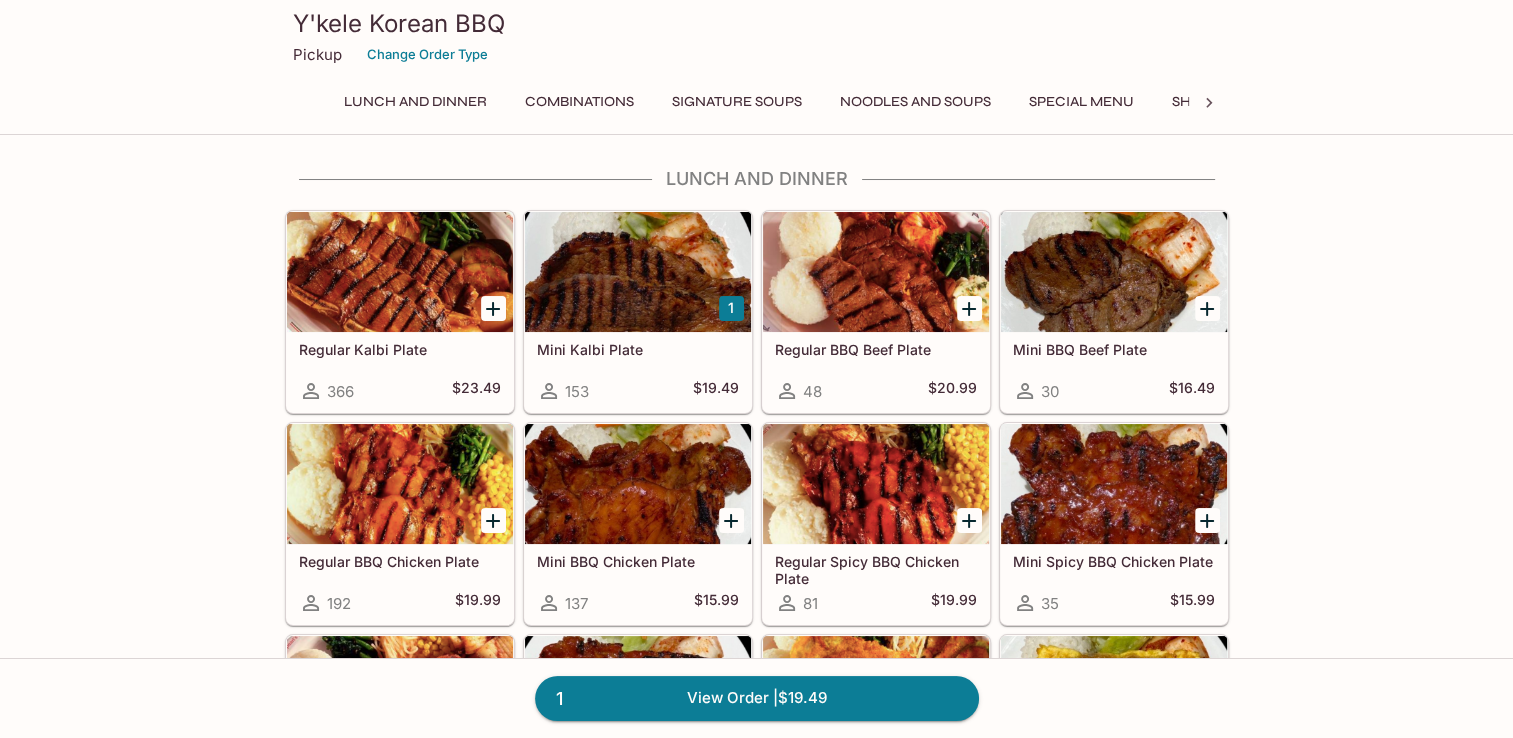 click at bounding box center (638, 272) 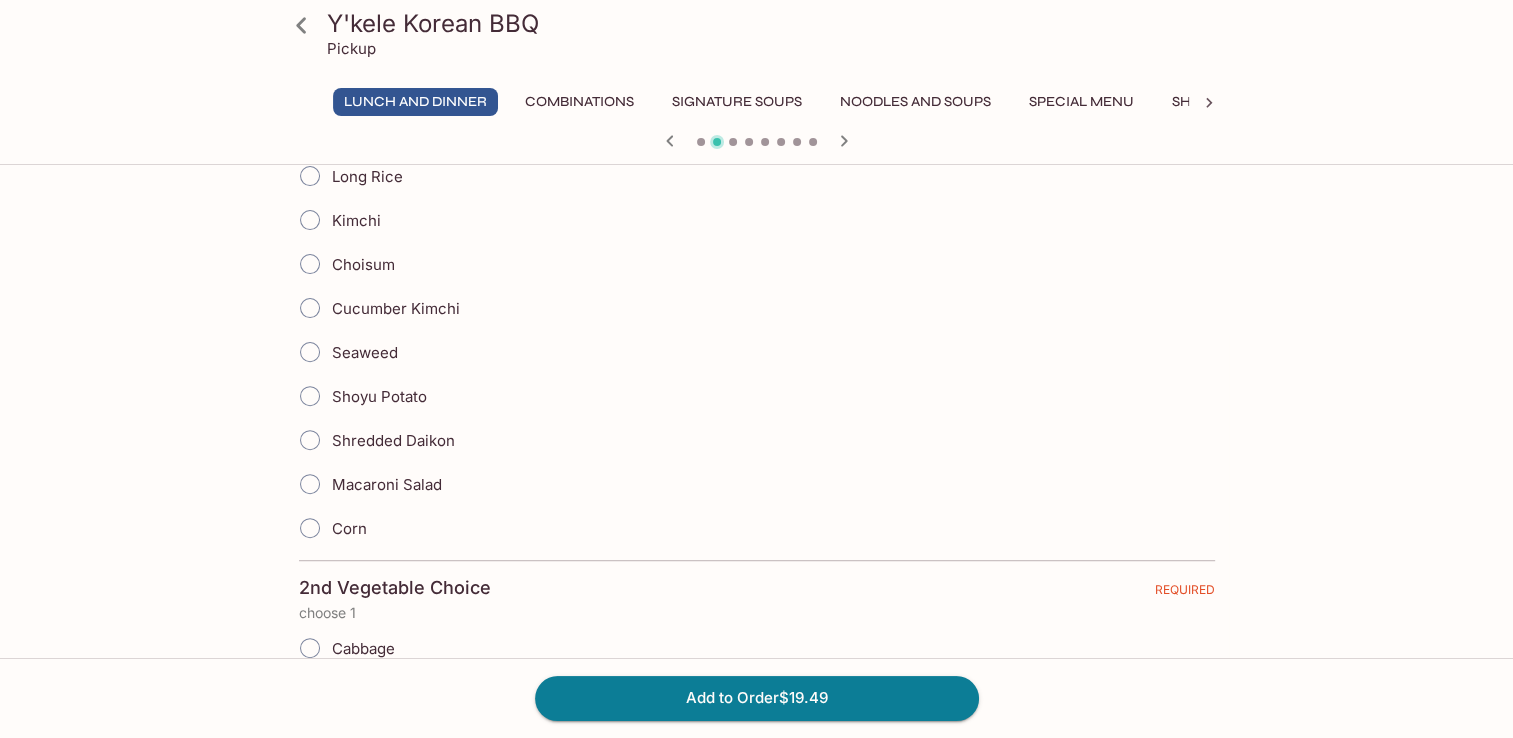 scroll, scrollTop: 500, scrollLeft: 0, axis: vertical 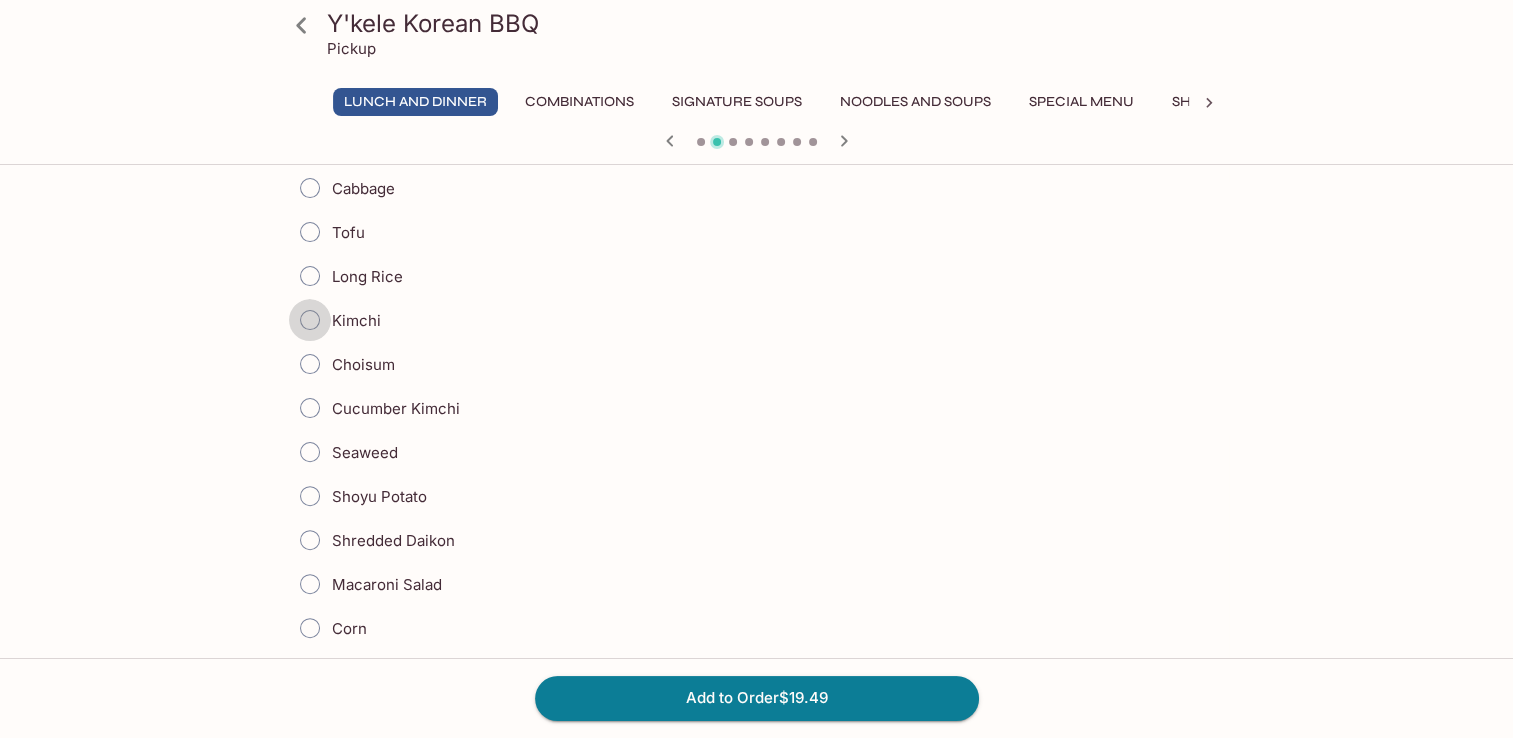 click on "Kimchi" at bounding box center [310, 320] 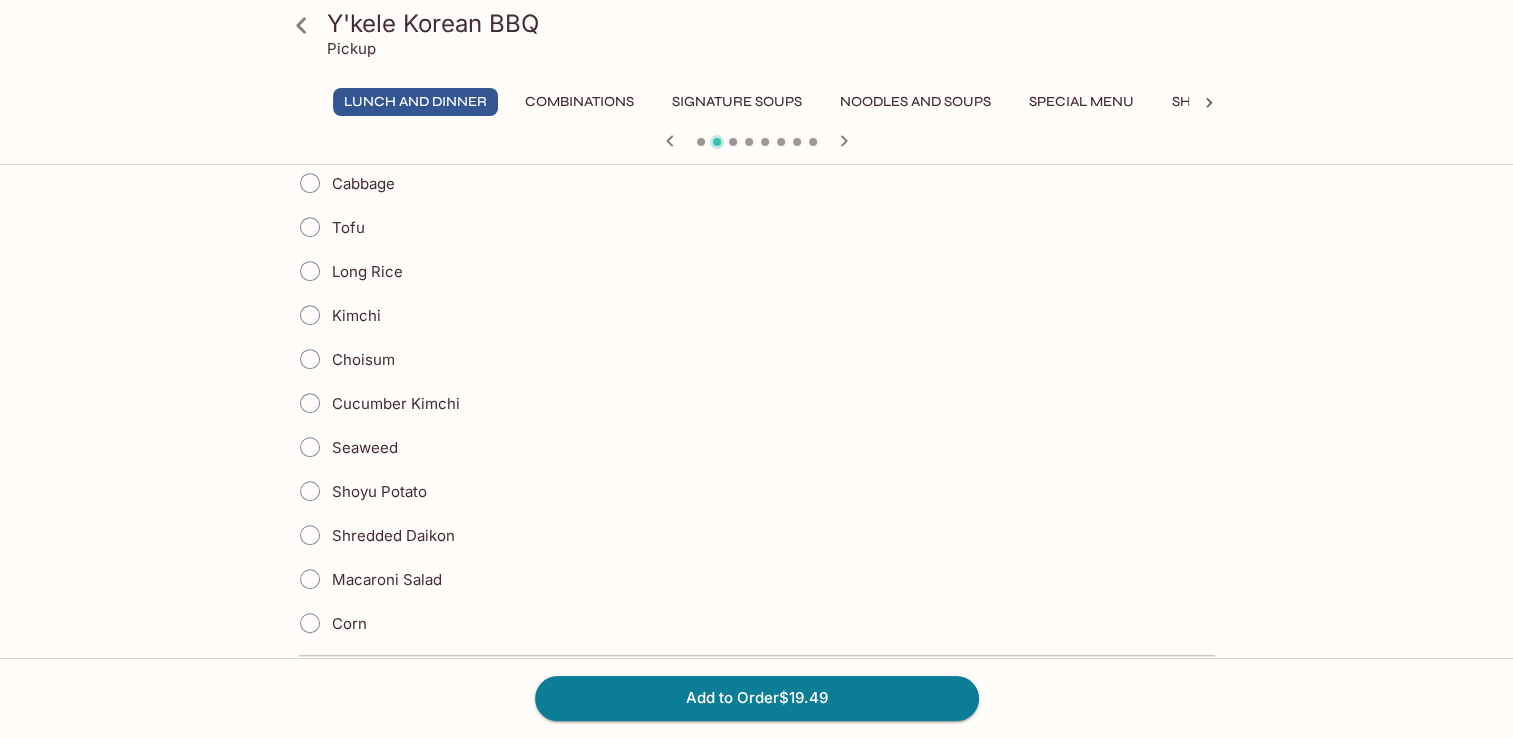 scroll, scrollTop: 1100, scrollLeft: 0, axis: vertical 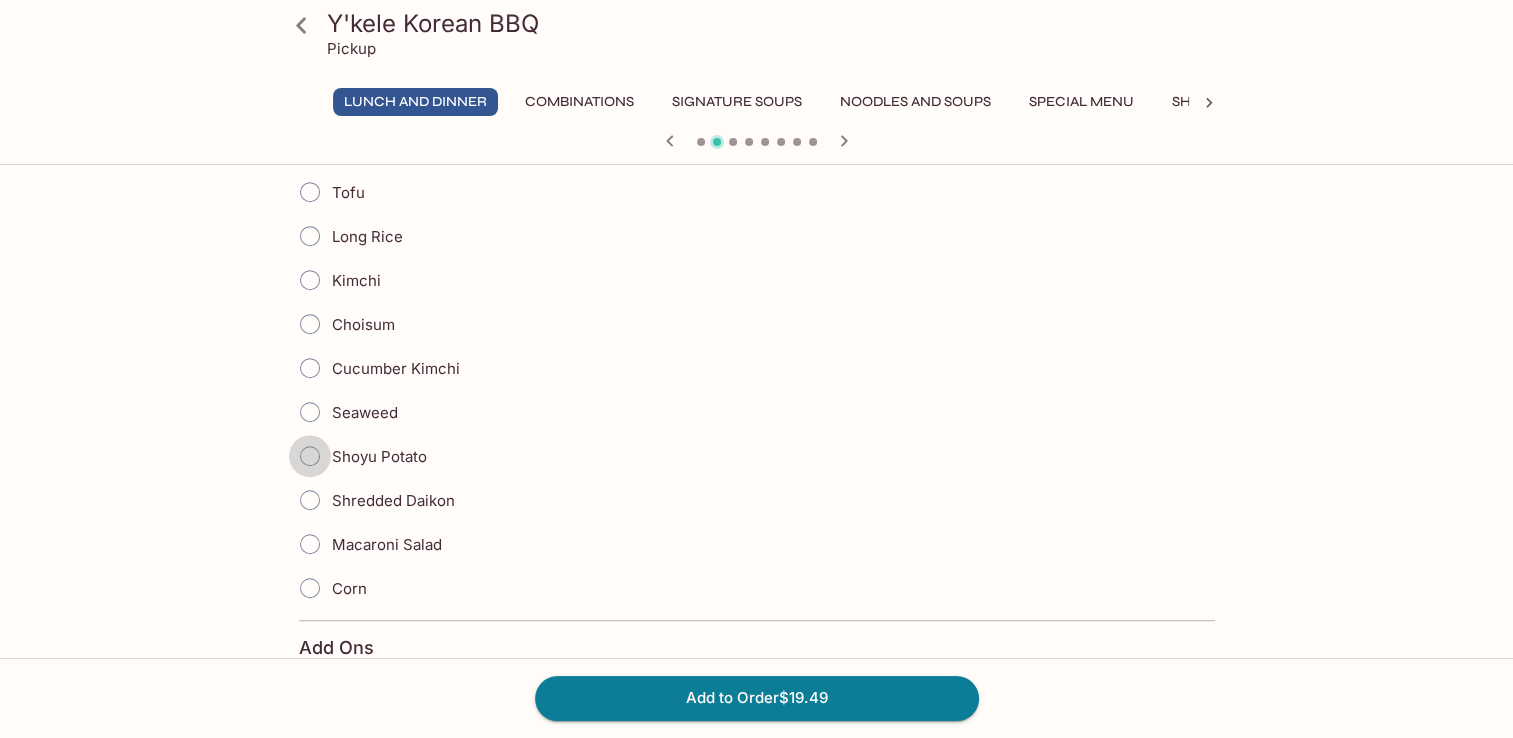 click on "Shoyu Potato" at bounding box center (310, 456) 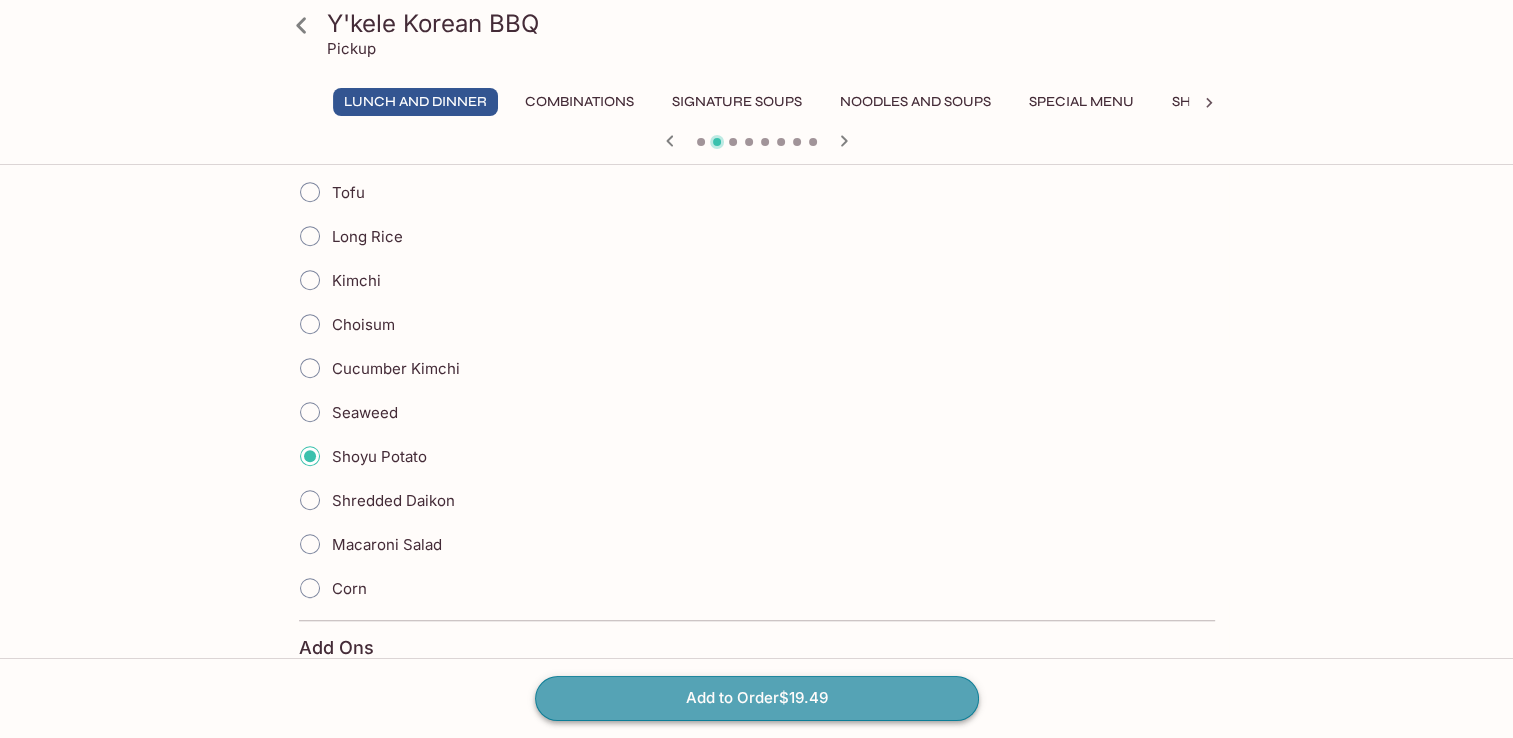 click on "Add to Order  $19.49" at bounding box center [757, 698] 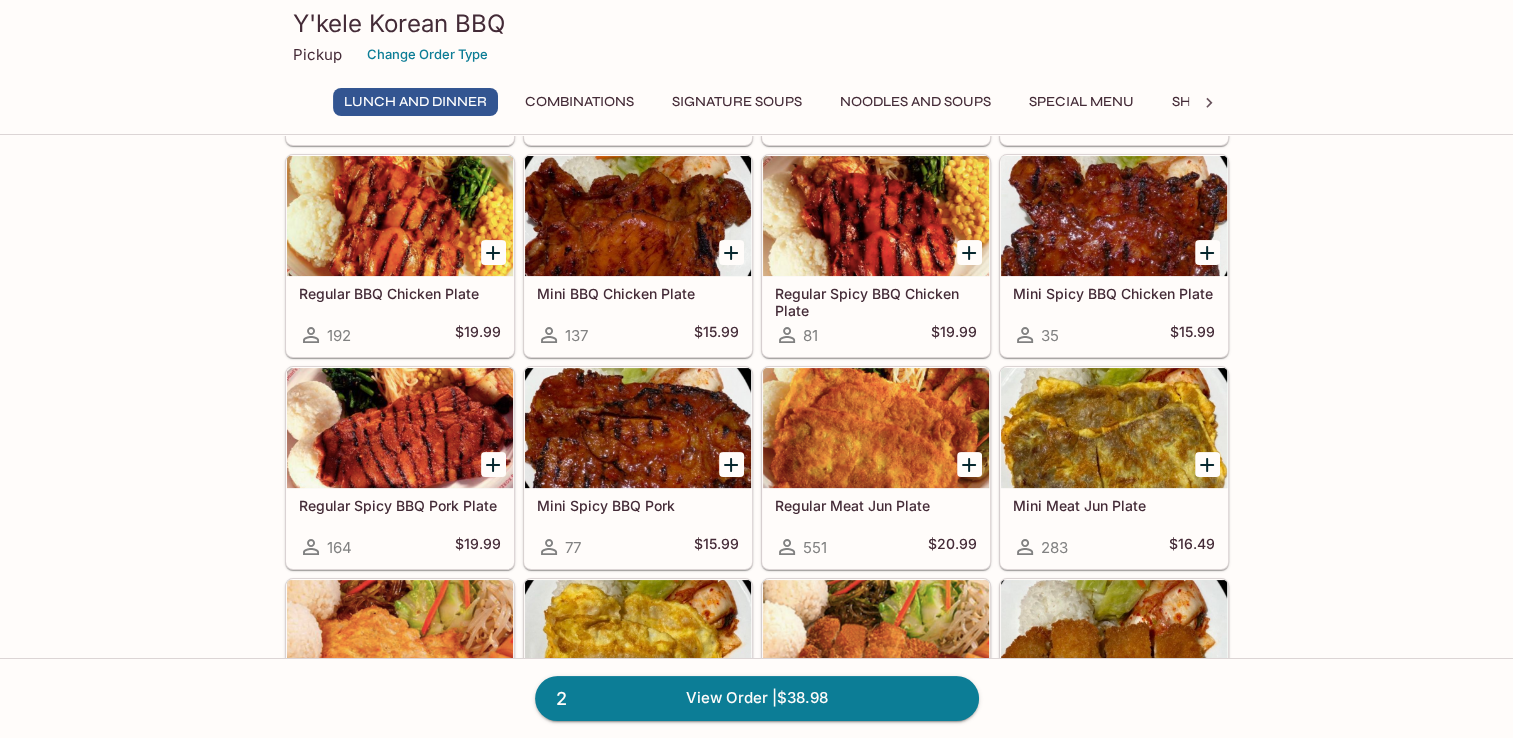 scroll, scrollTop: 300, scrollLeft: 0, axis: vertical 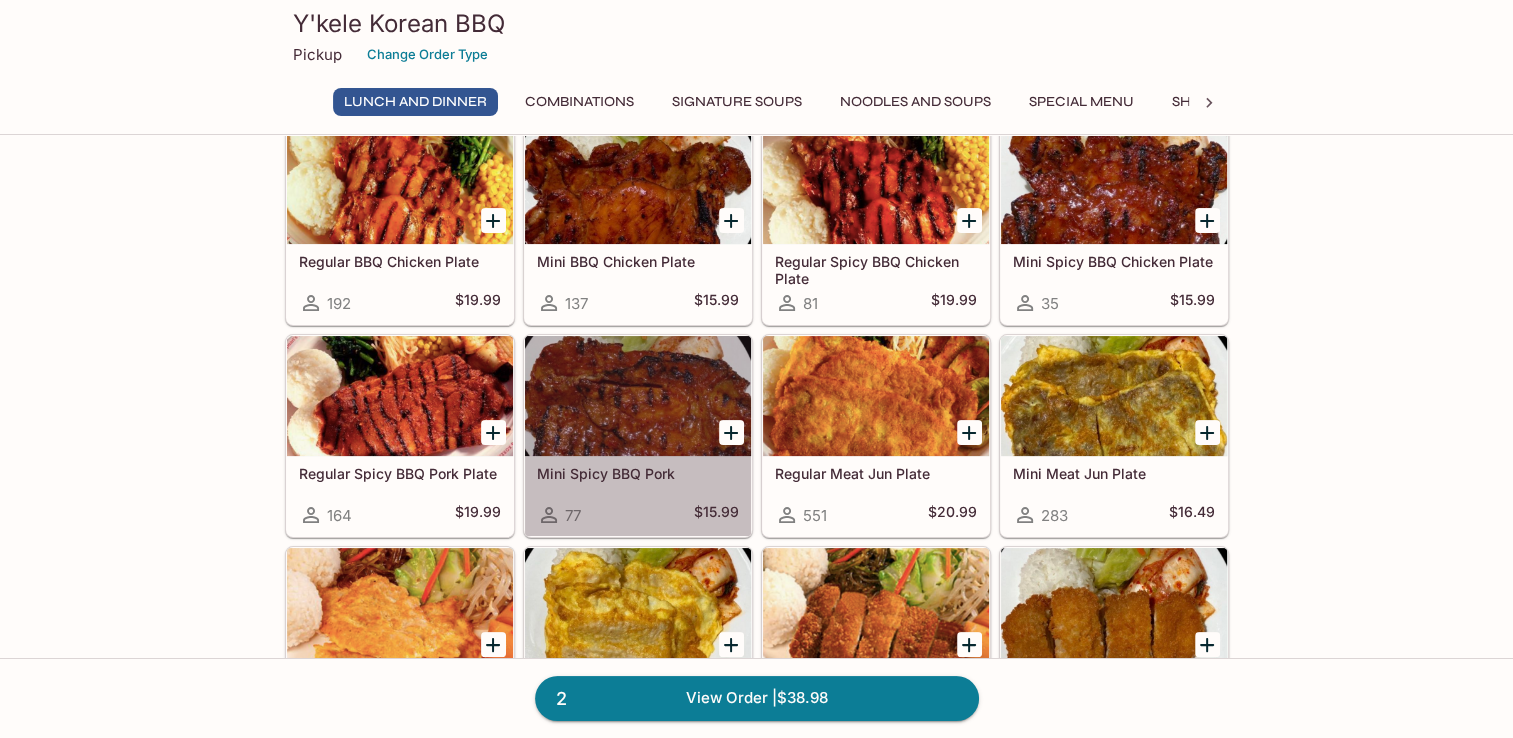 click at bounding box center [638, 396] 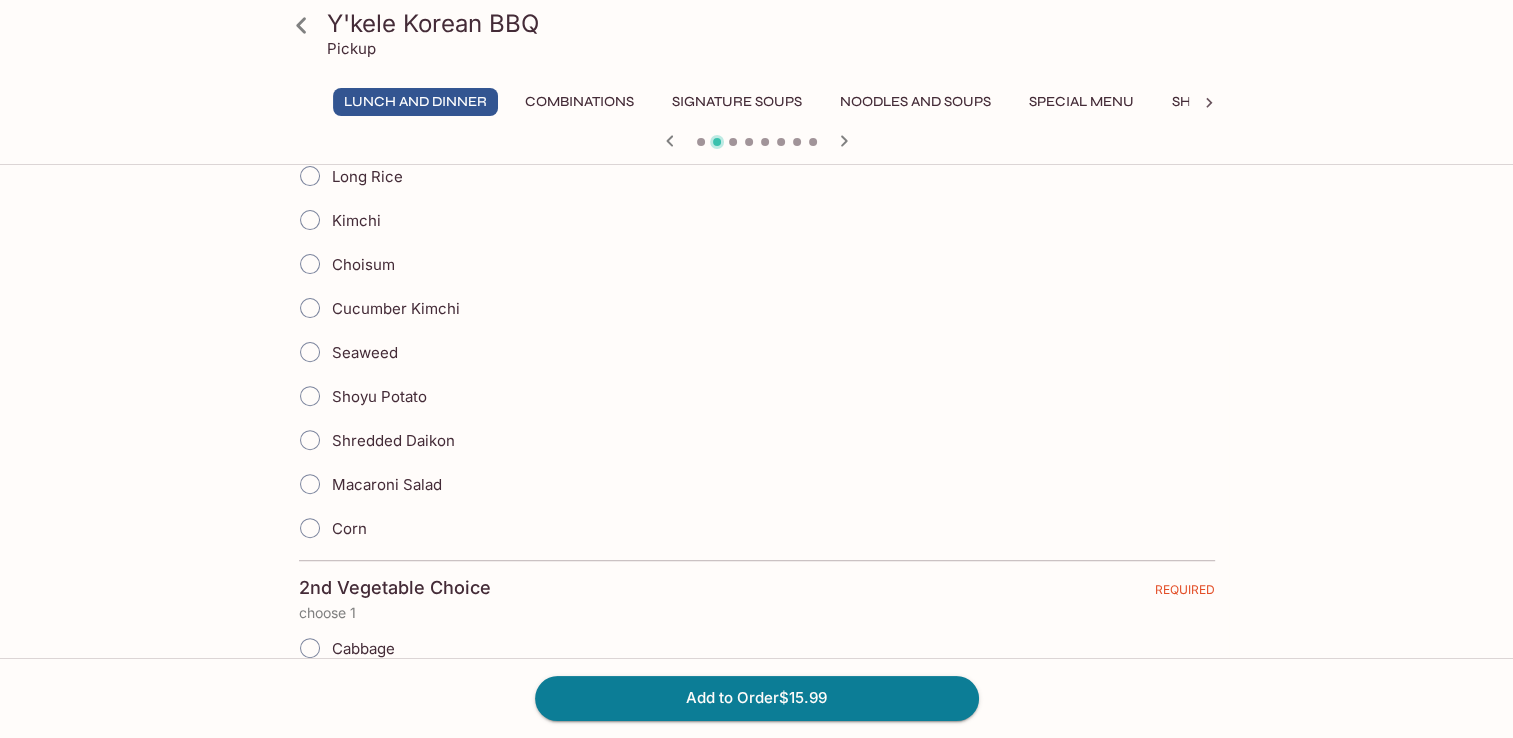 scroll, scrollTop: 500, scrollLeft: 0, axis: vertical 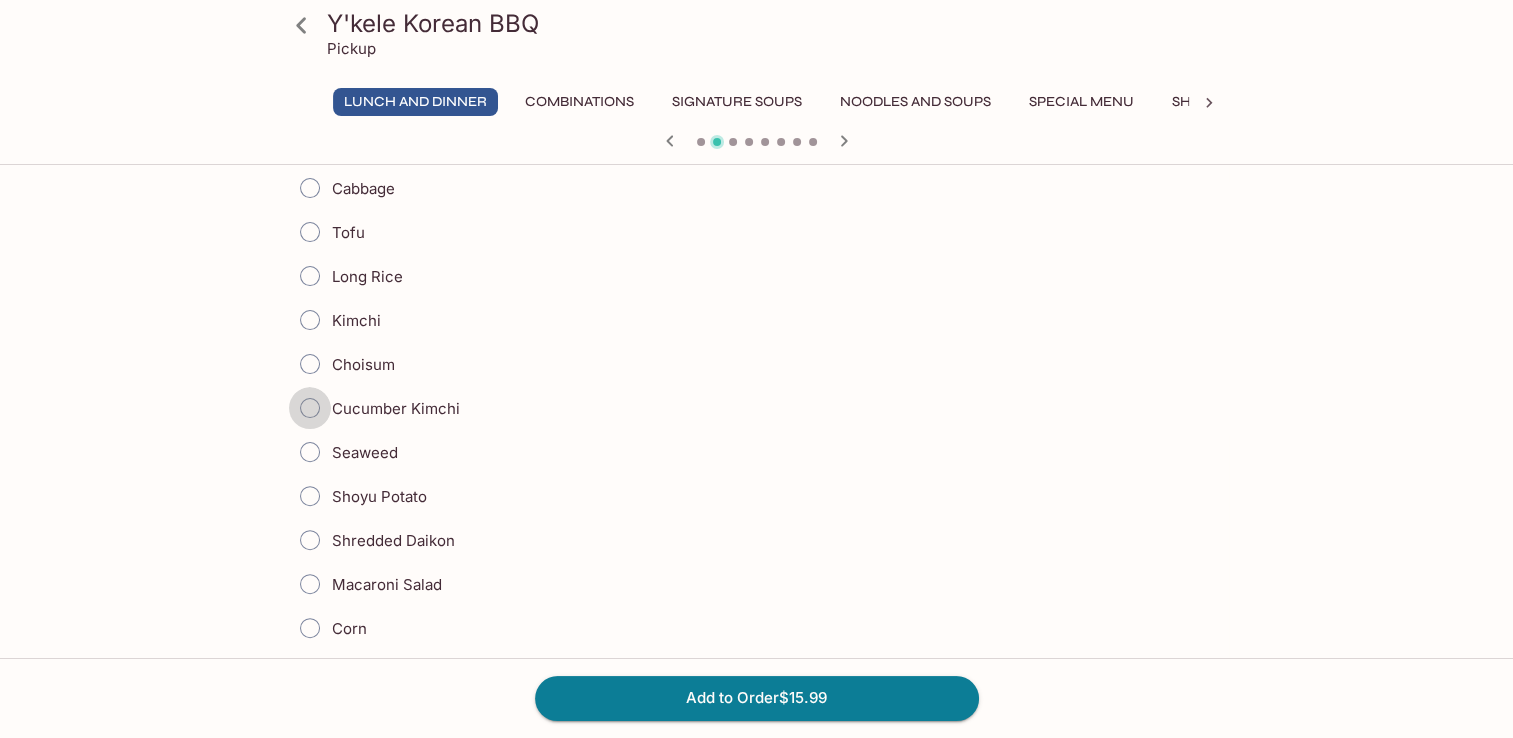 click on "Cucumber Kimchi" at bounding box center (310, 408) 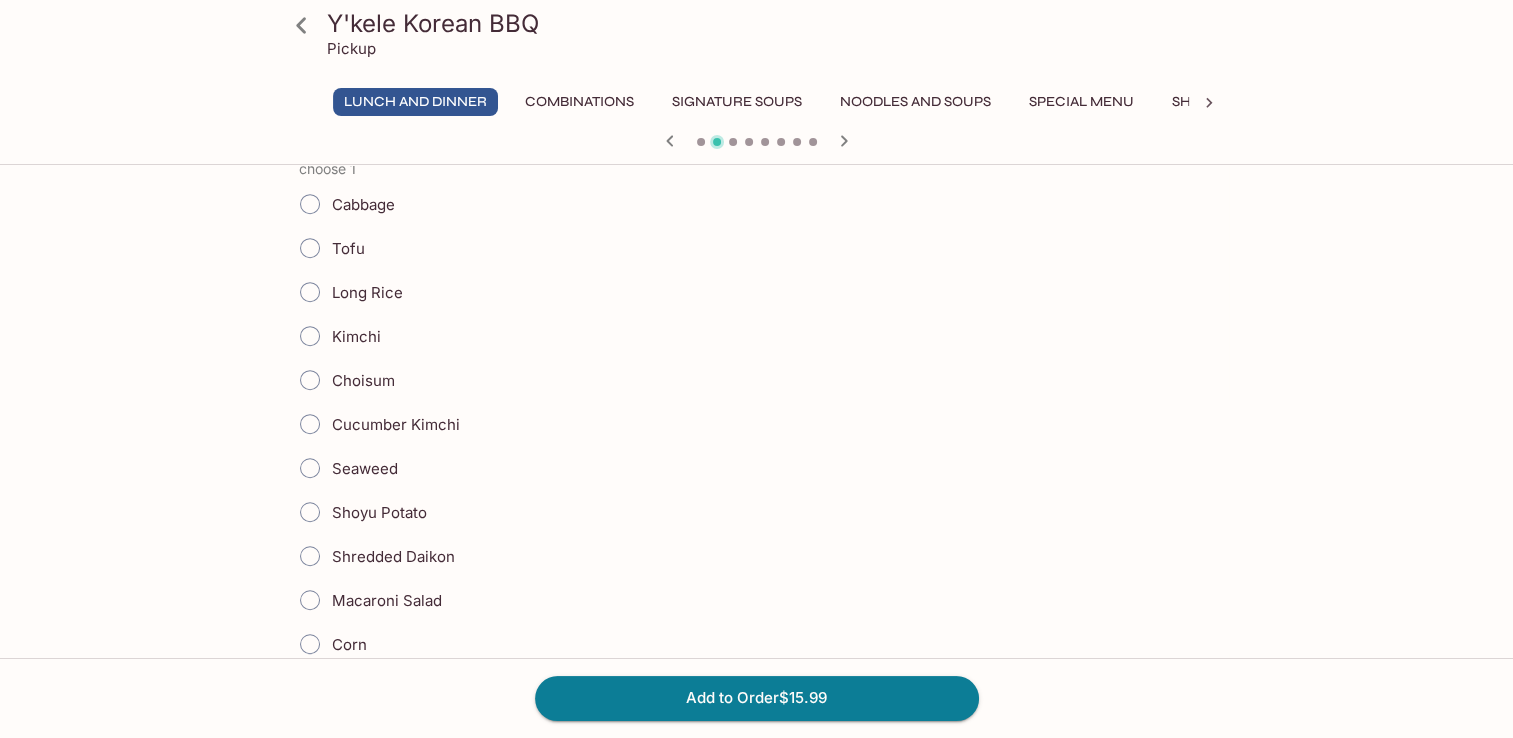 scroll, scrollTop: 1000, scrollLeft: 0, axis: vertical 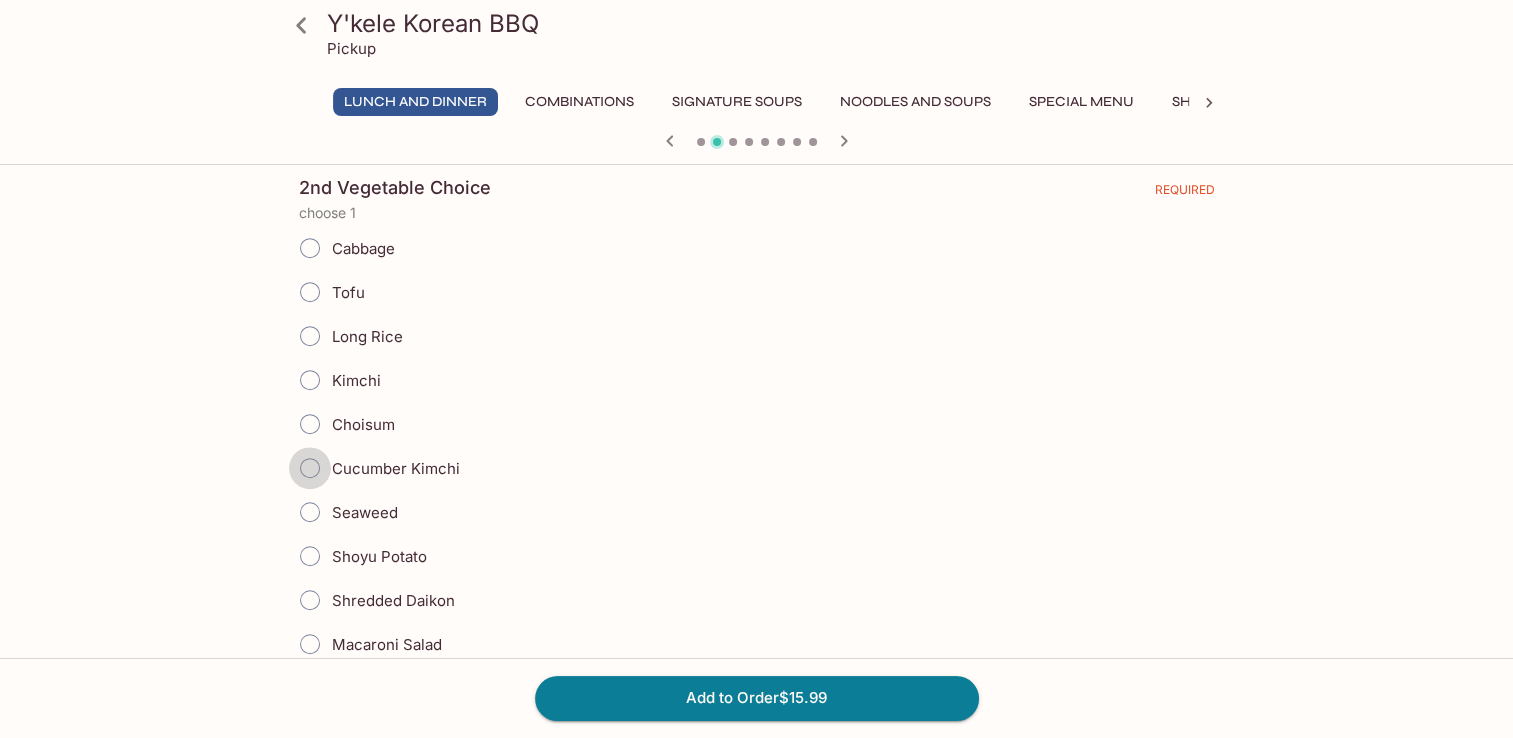 click on "Cucumber Kimchi" at bounding box center [310, 468] 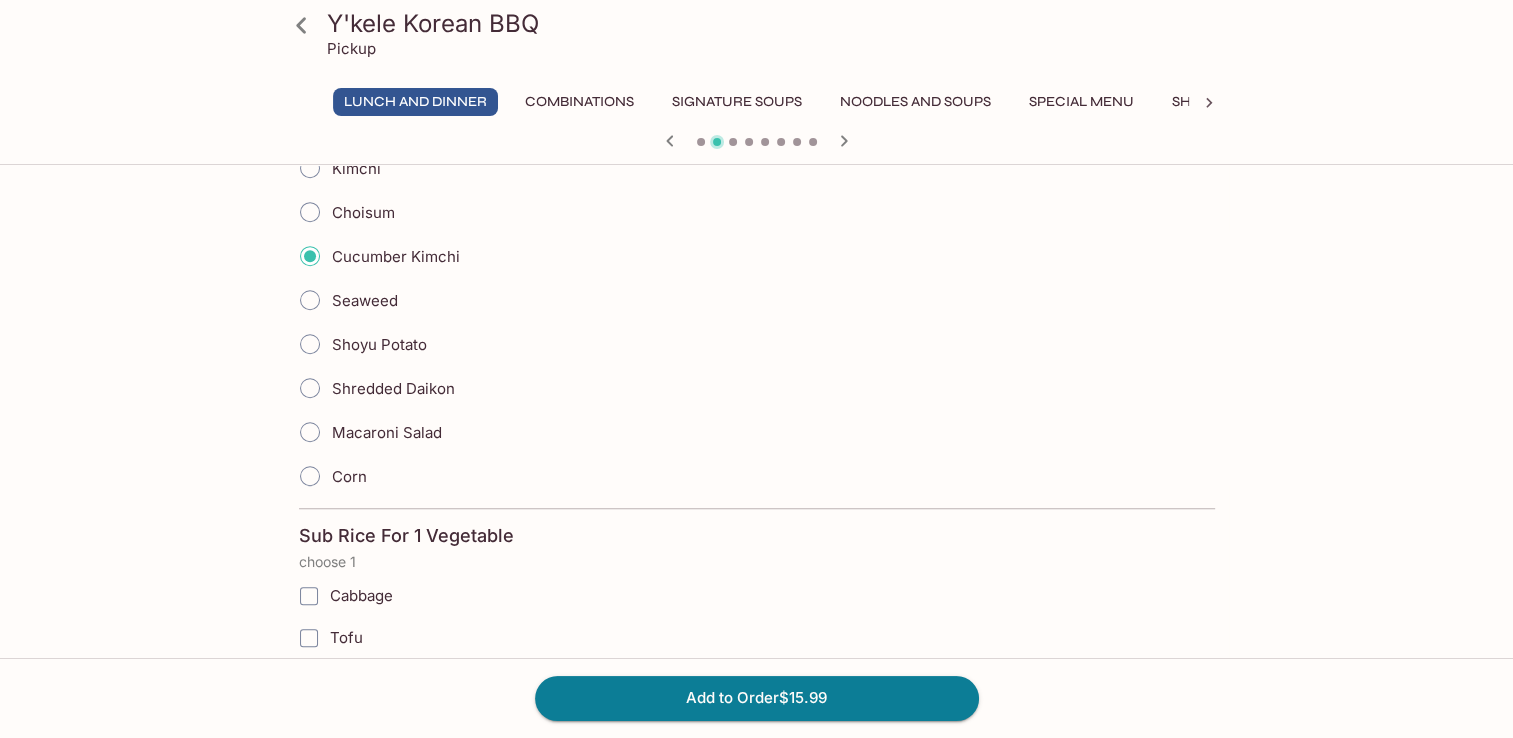 scroll, scrollTop: 1300, scrollLeft: 0, axis: vertical 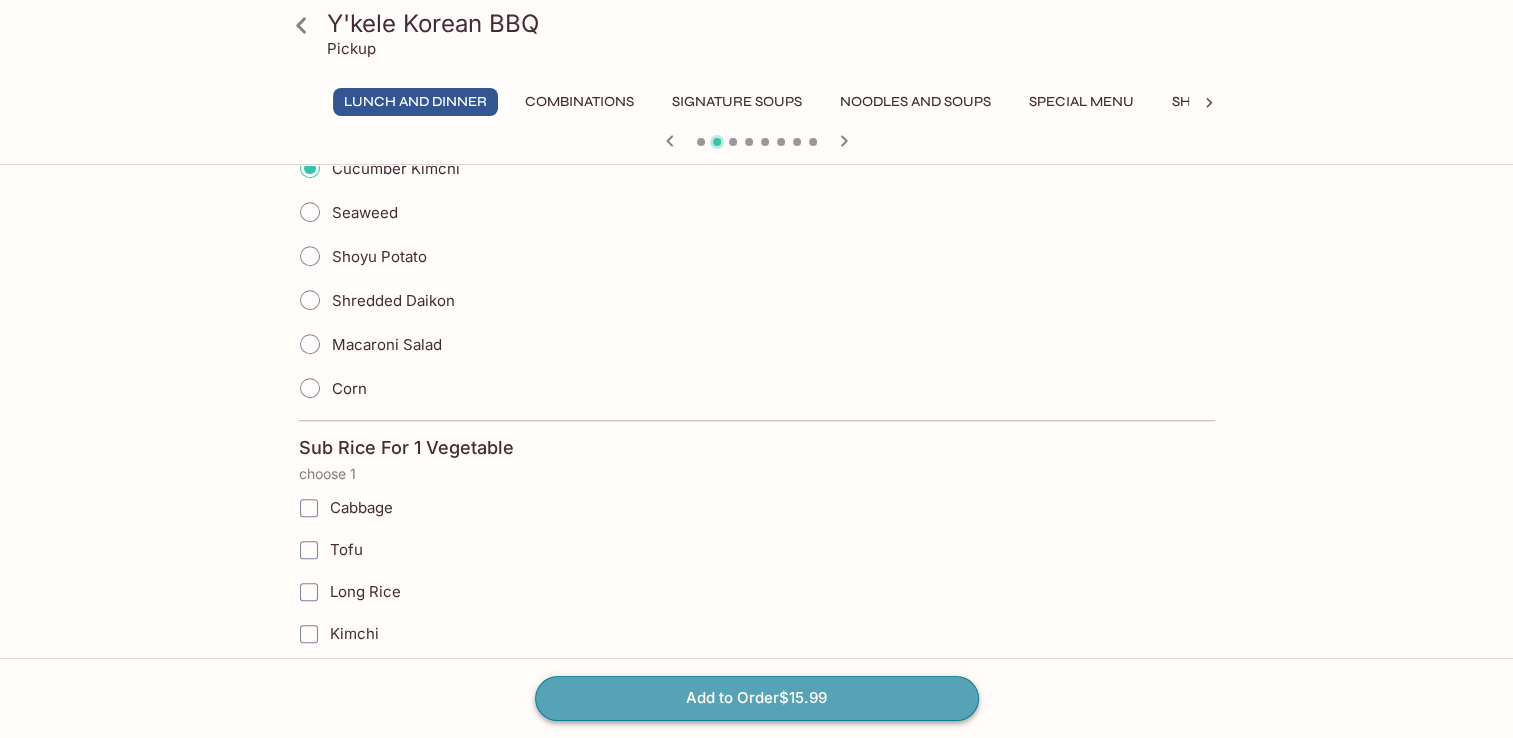 click on "Add to Order  $15.99" at bounding box center [757, 698] 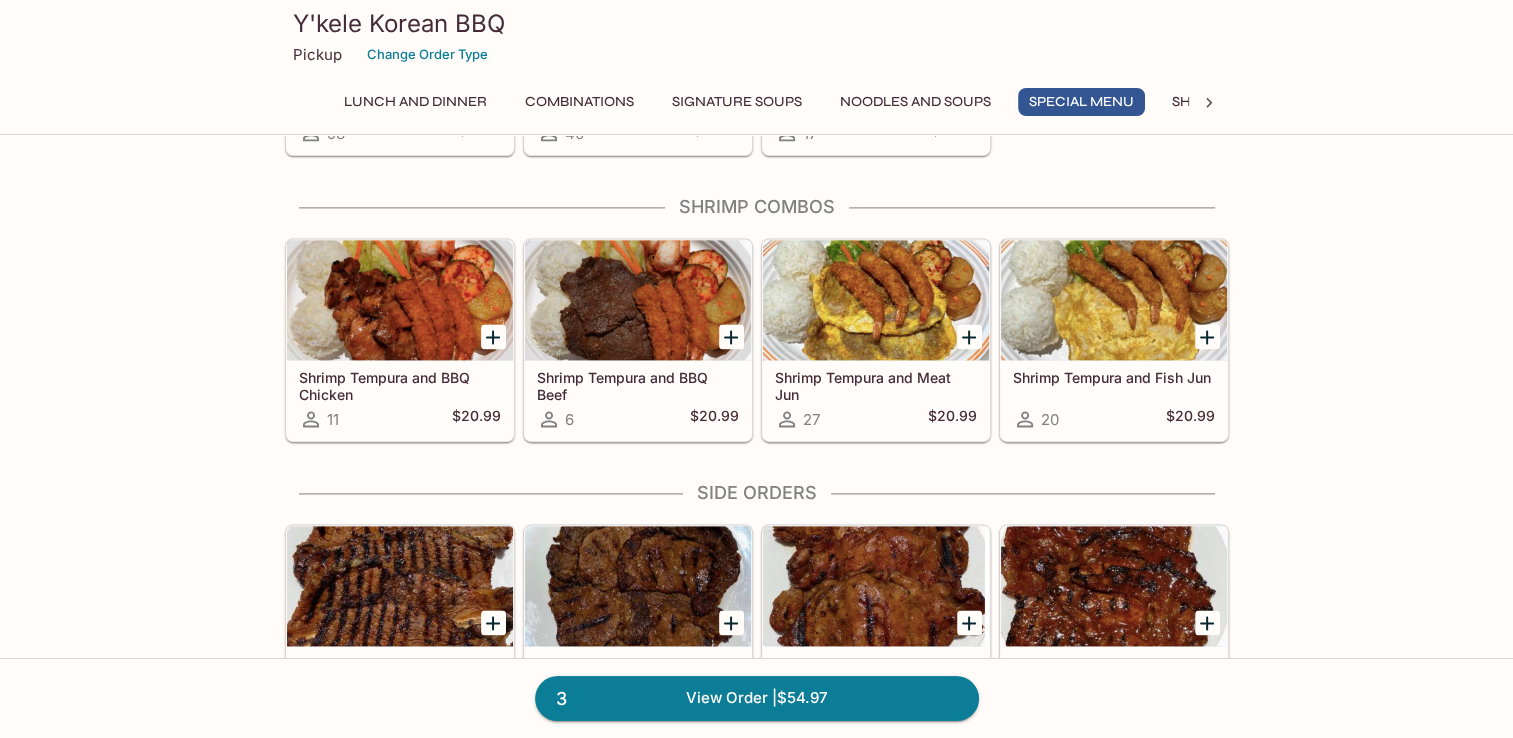 scroll, scrollTop: 2869, scrollLeft: 0, axis: vertical 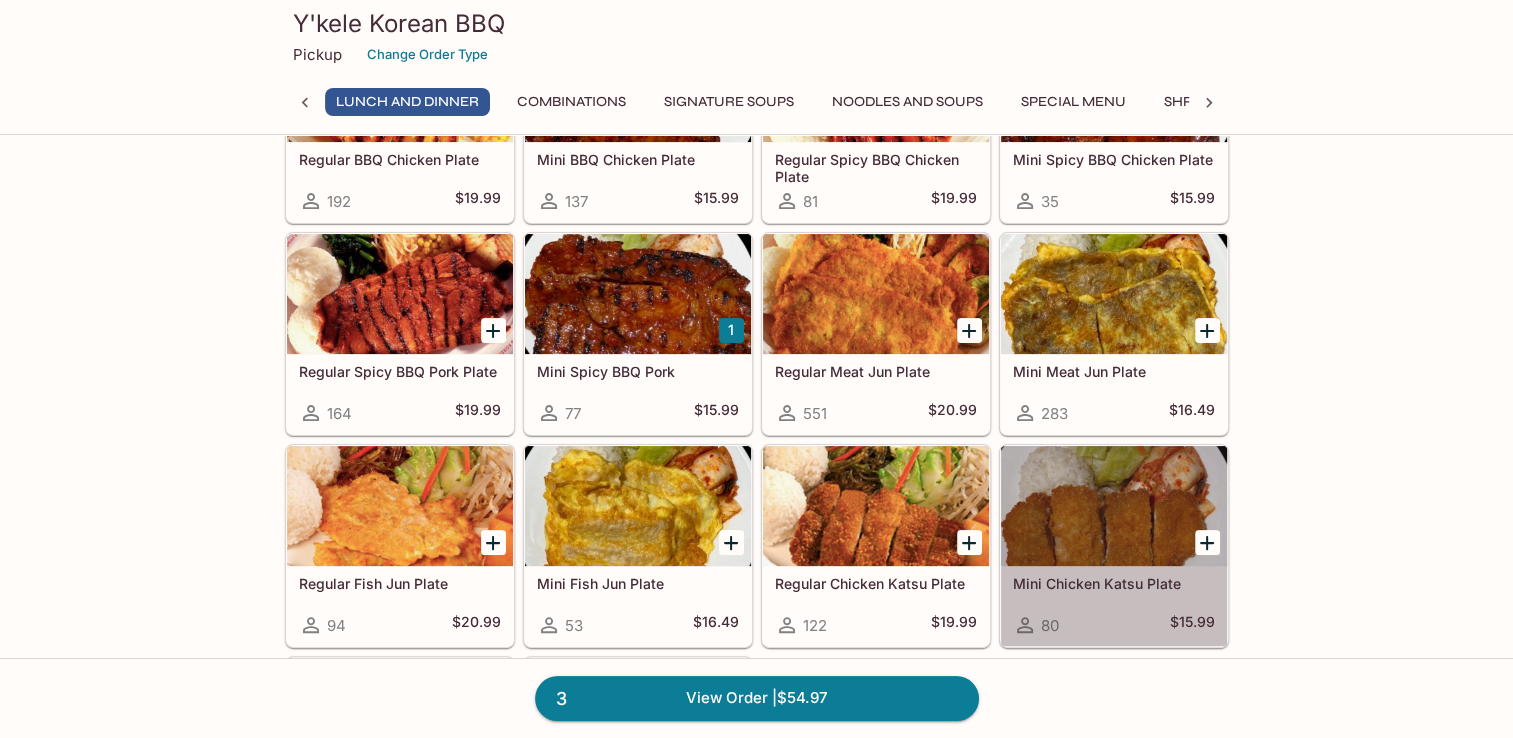 click at bounding box center (1114, 506) 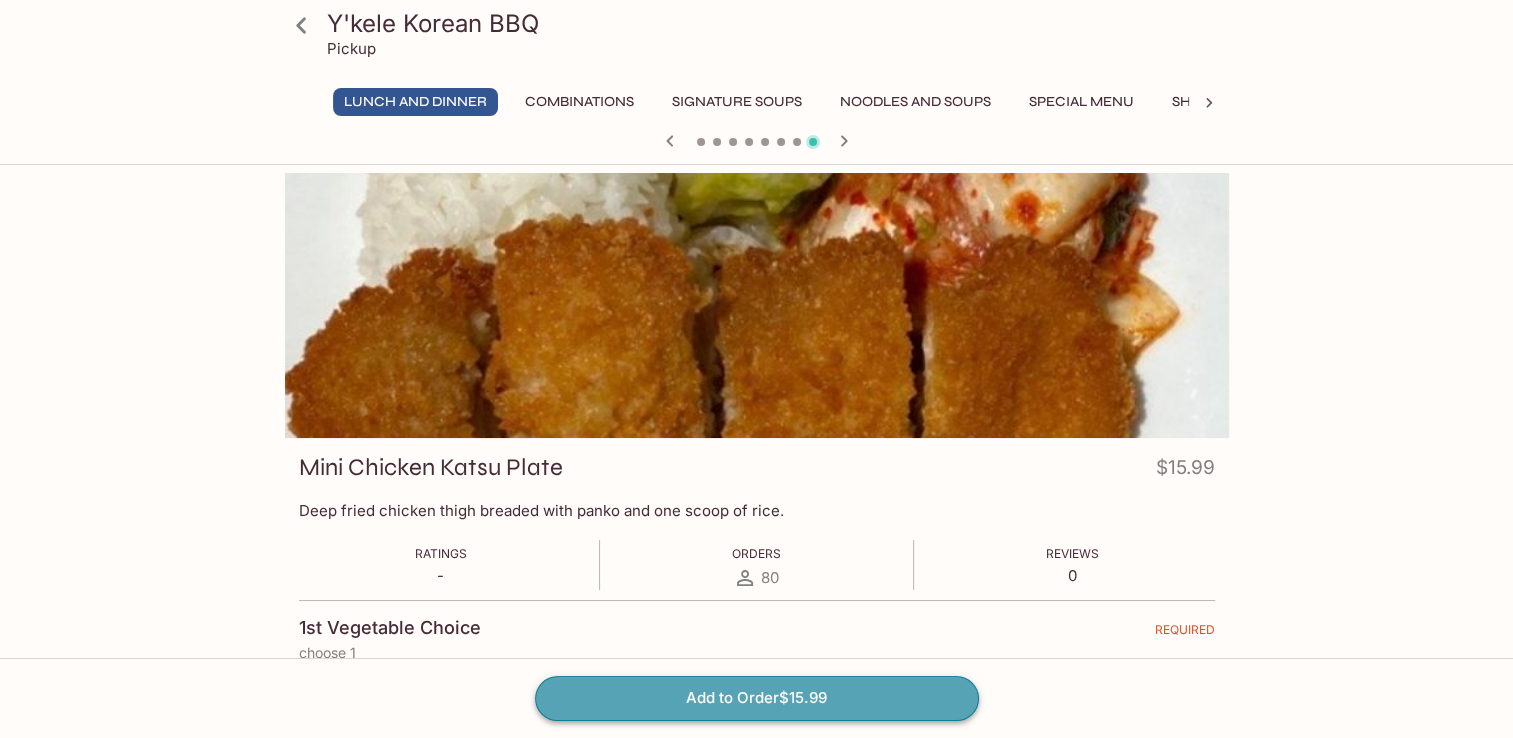 click on "Add to Order  $15.99" at bounding box center (757, 698) 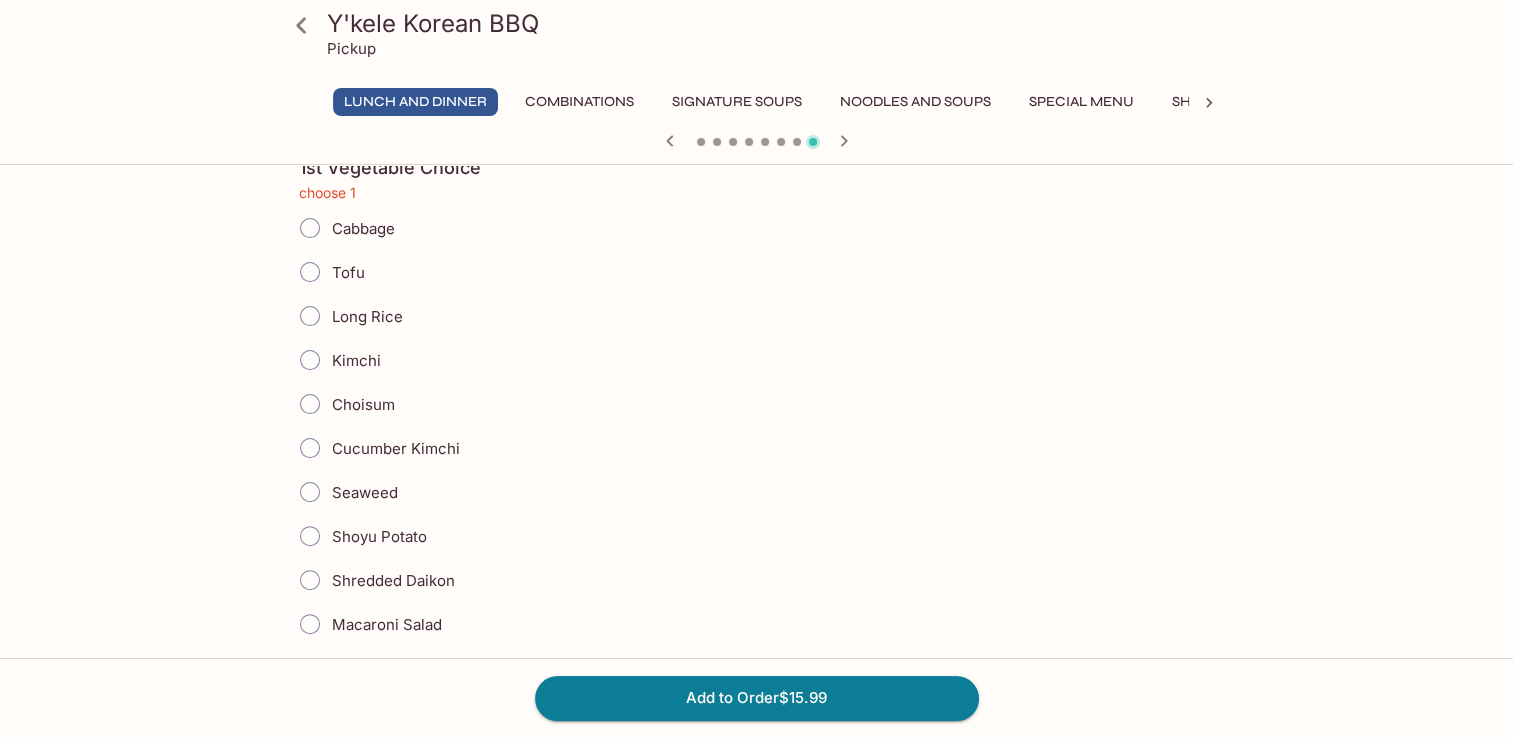 scroll, scrollTop: 426, scrollLeft: 0, axis: vertical 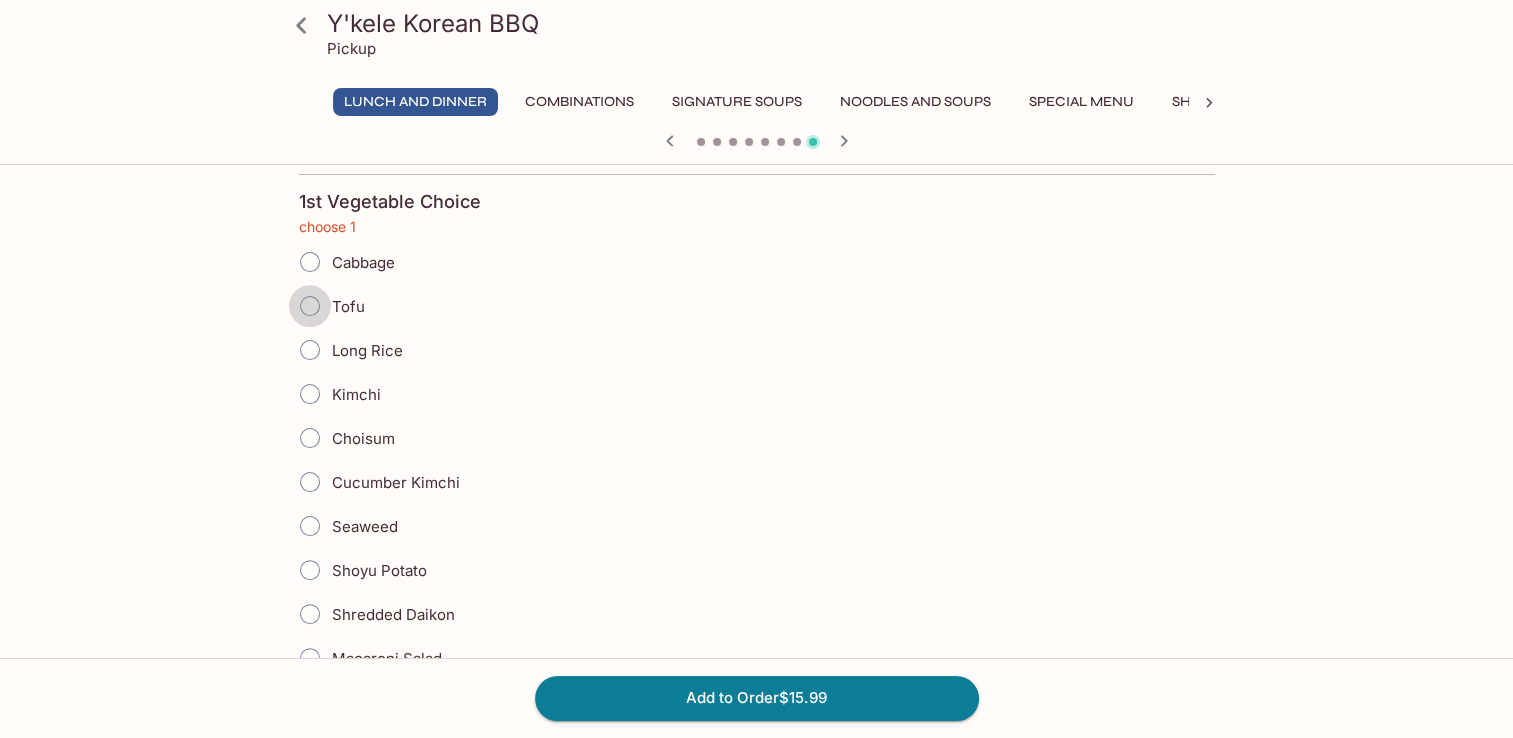 click on "Tofu" at bounding box center [310, 306] 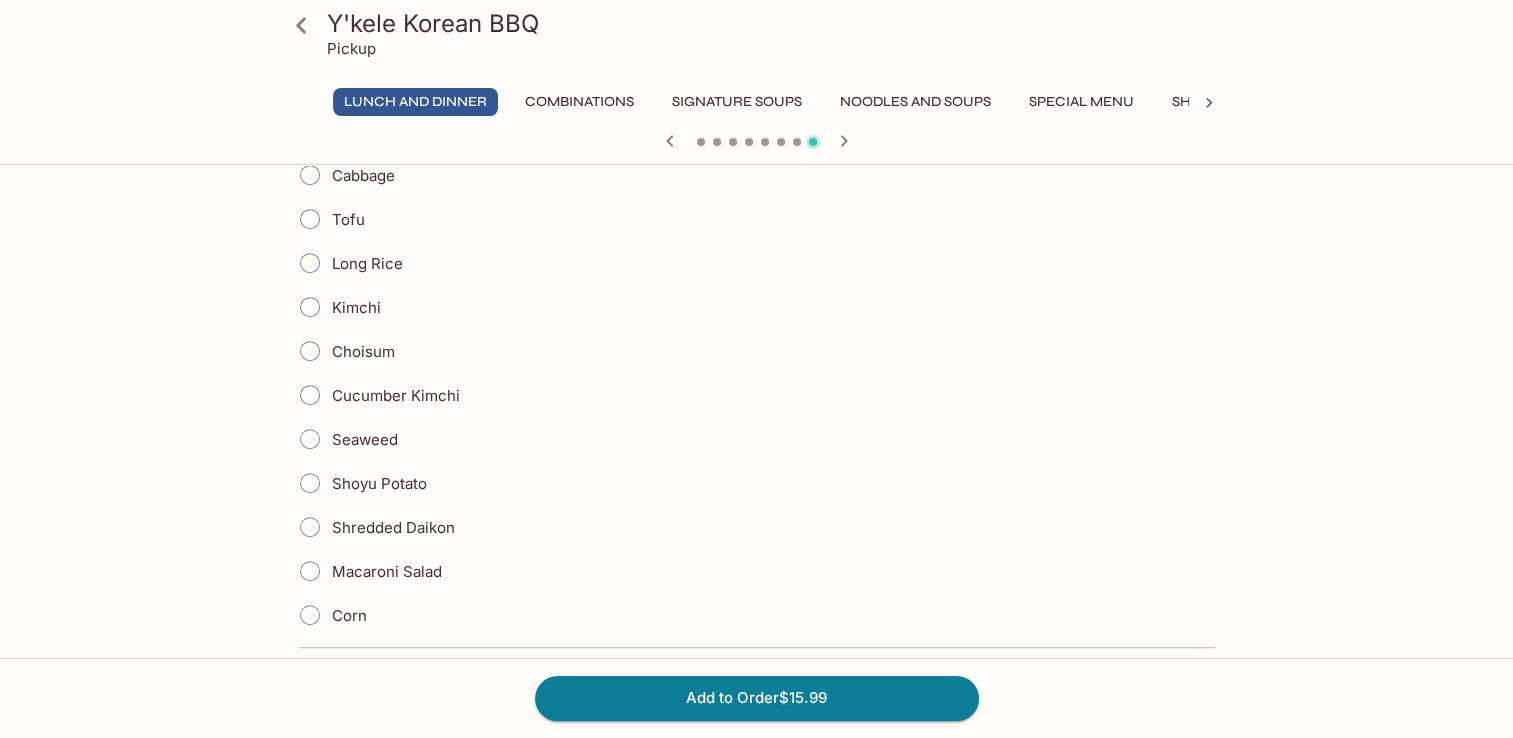 scroll, scrollTop: 1126, scrollLeft: 0, axis: vertical 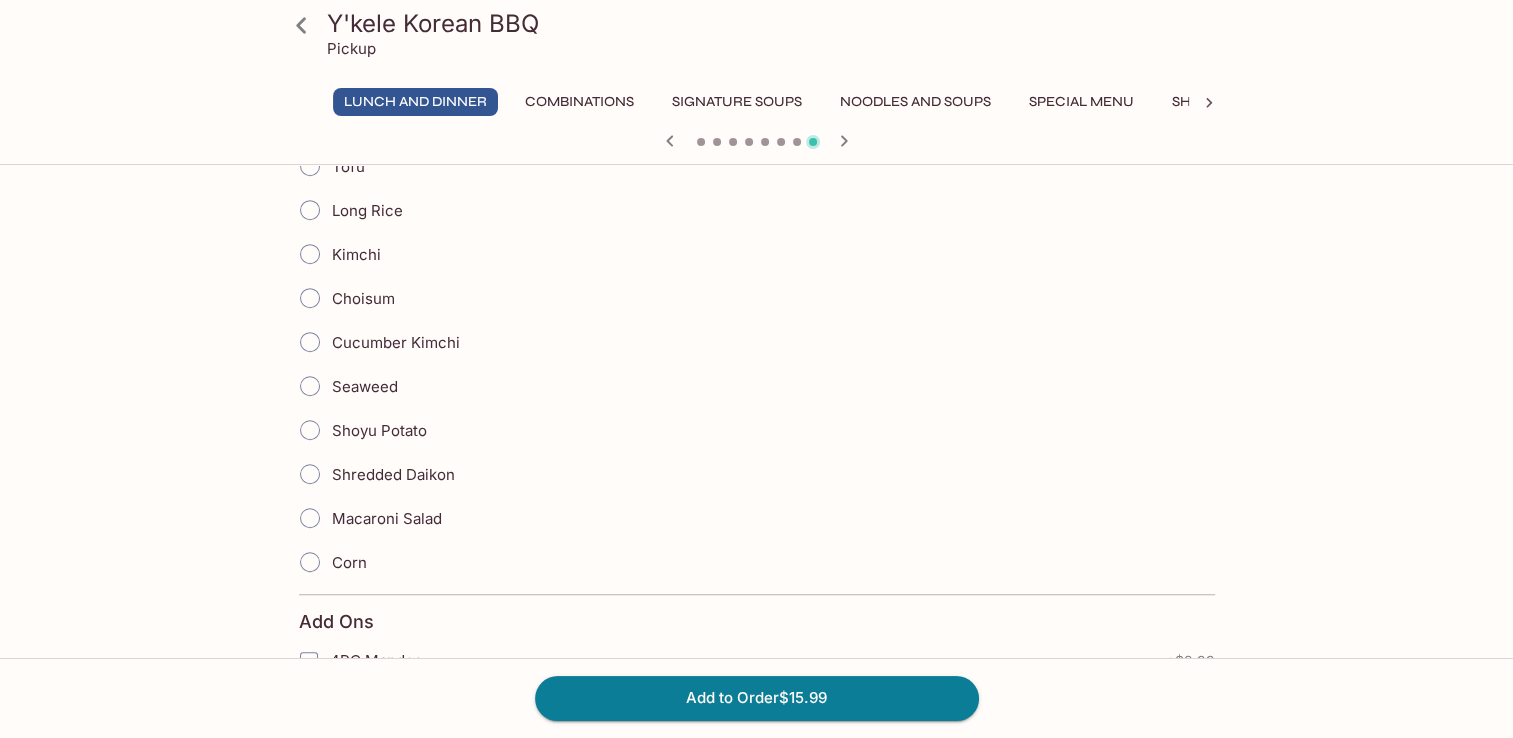 click on "Shoyu Potato" at bounding box center [310, 430] 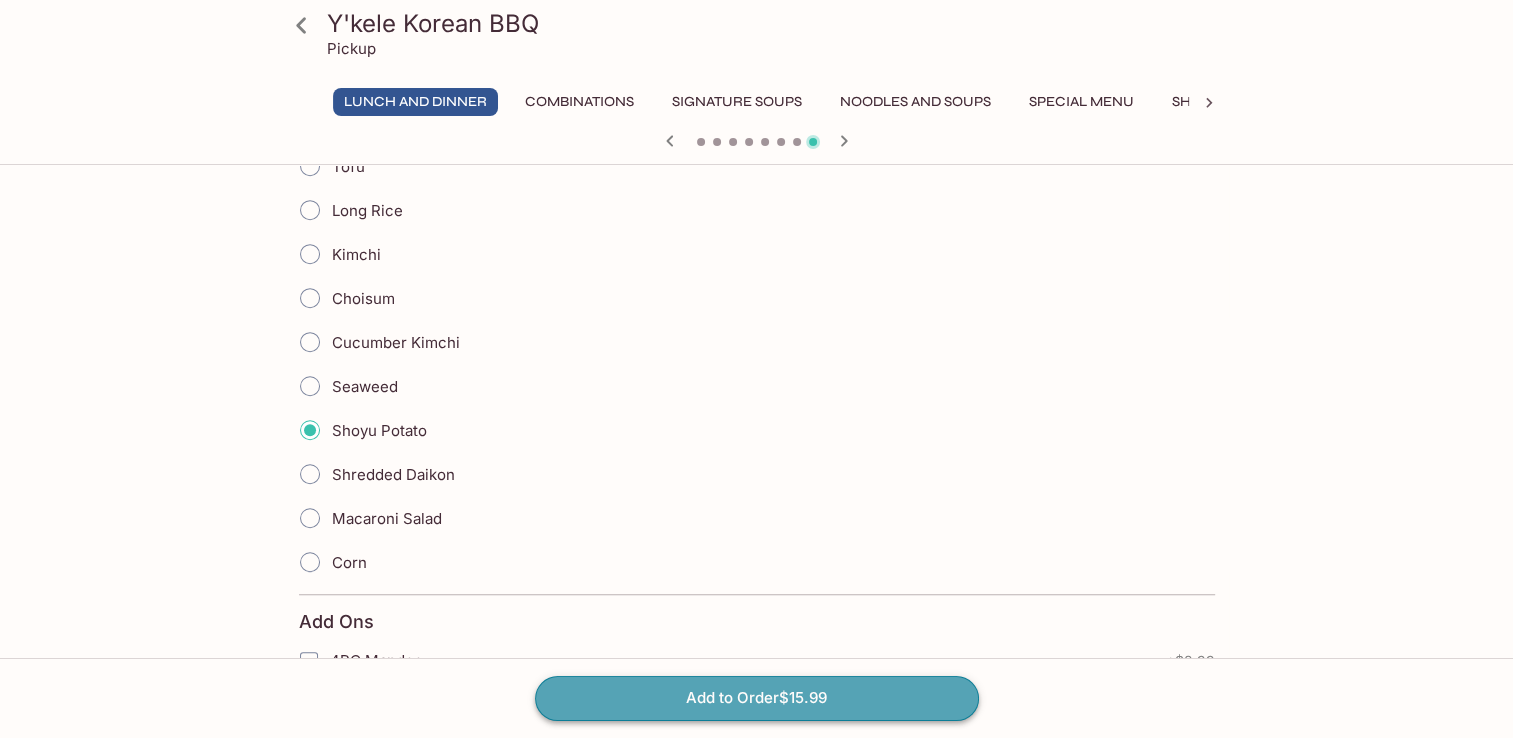 click on "Add to Order  $15.99" at bounding box center [757, 698] 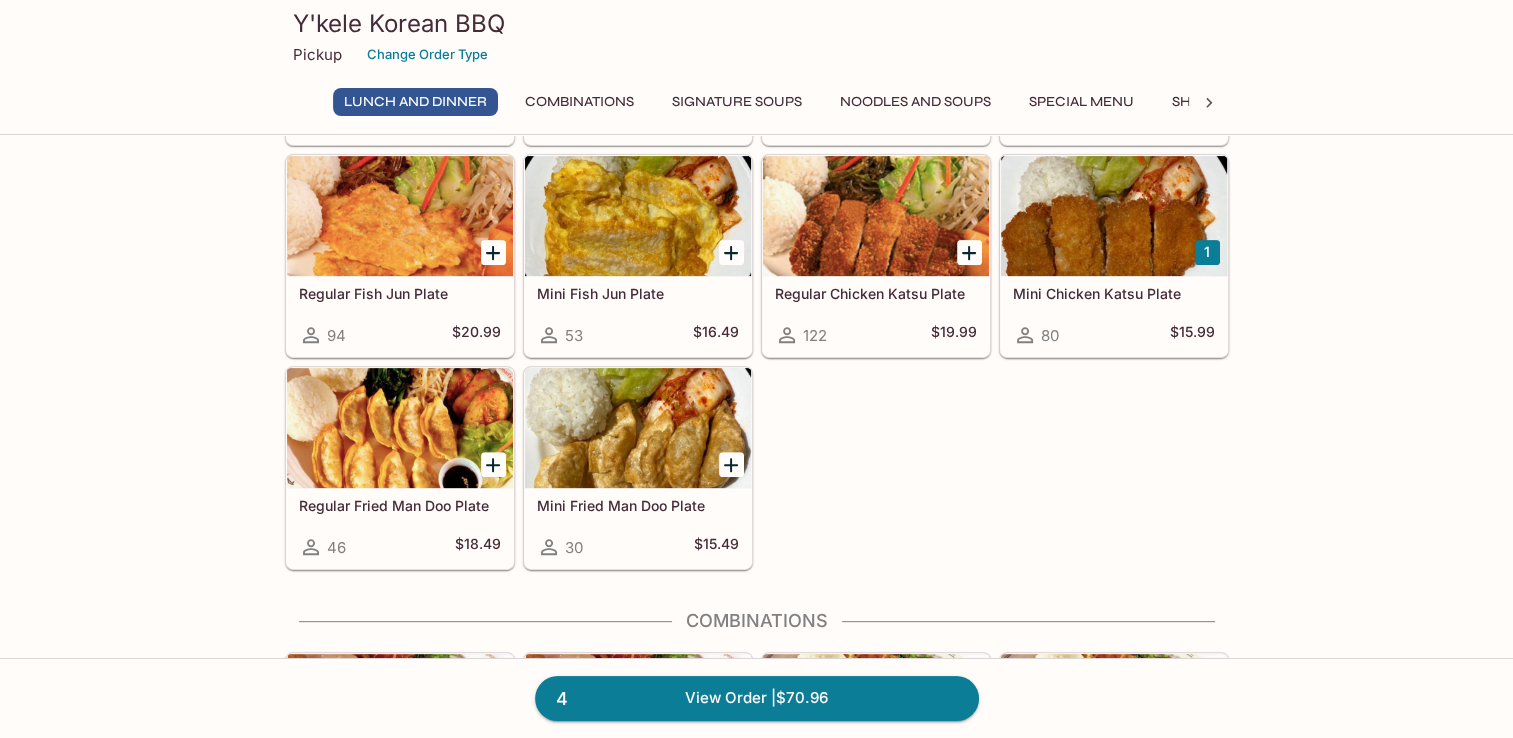 scroll, scrollTop: 700, scrollLeft: 0, axis: vertical 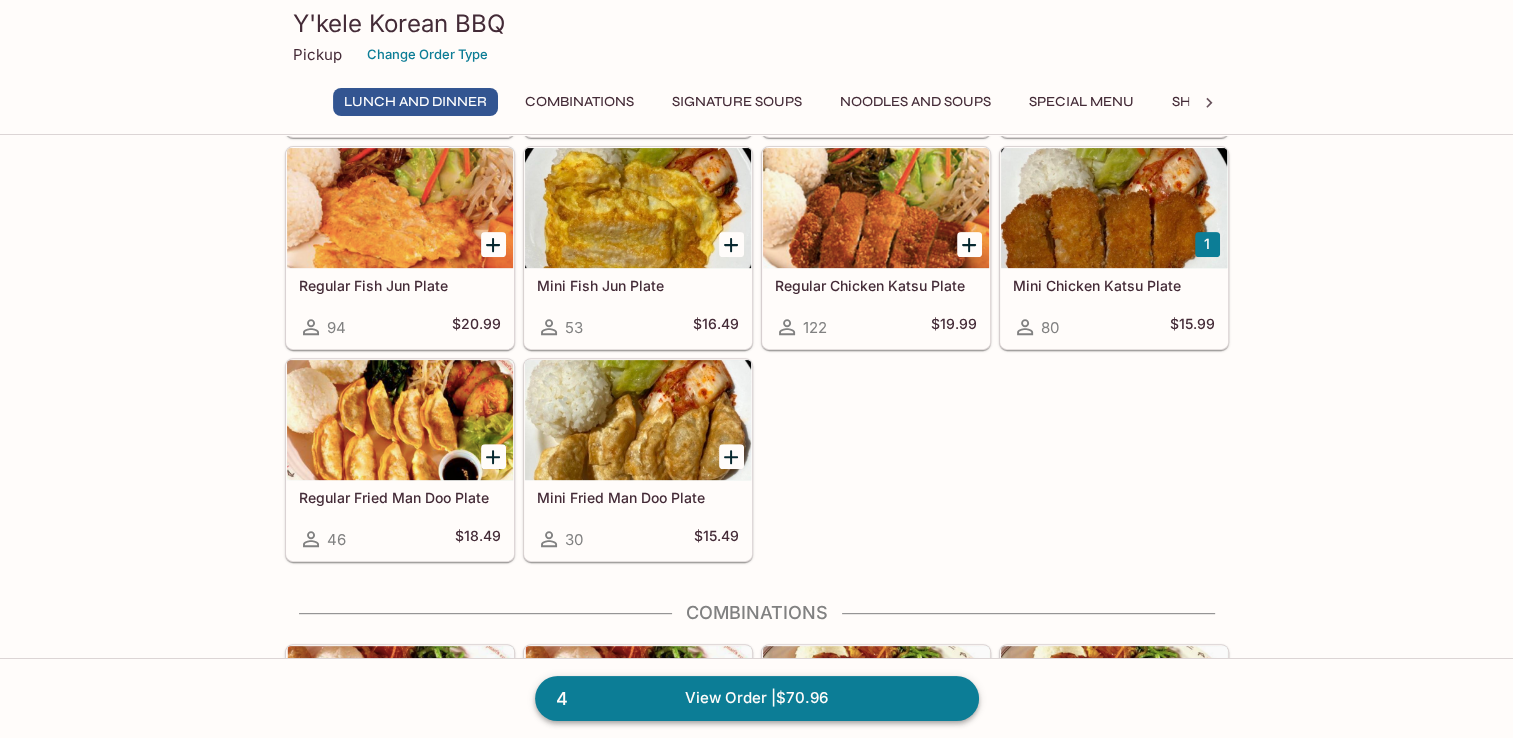click on "4 View Order |  $70.96" at bounding box center (757, 698) 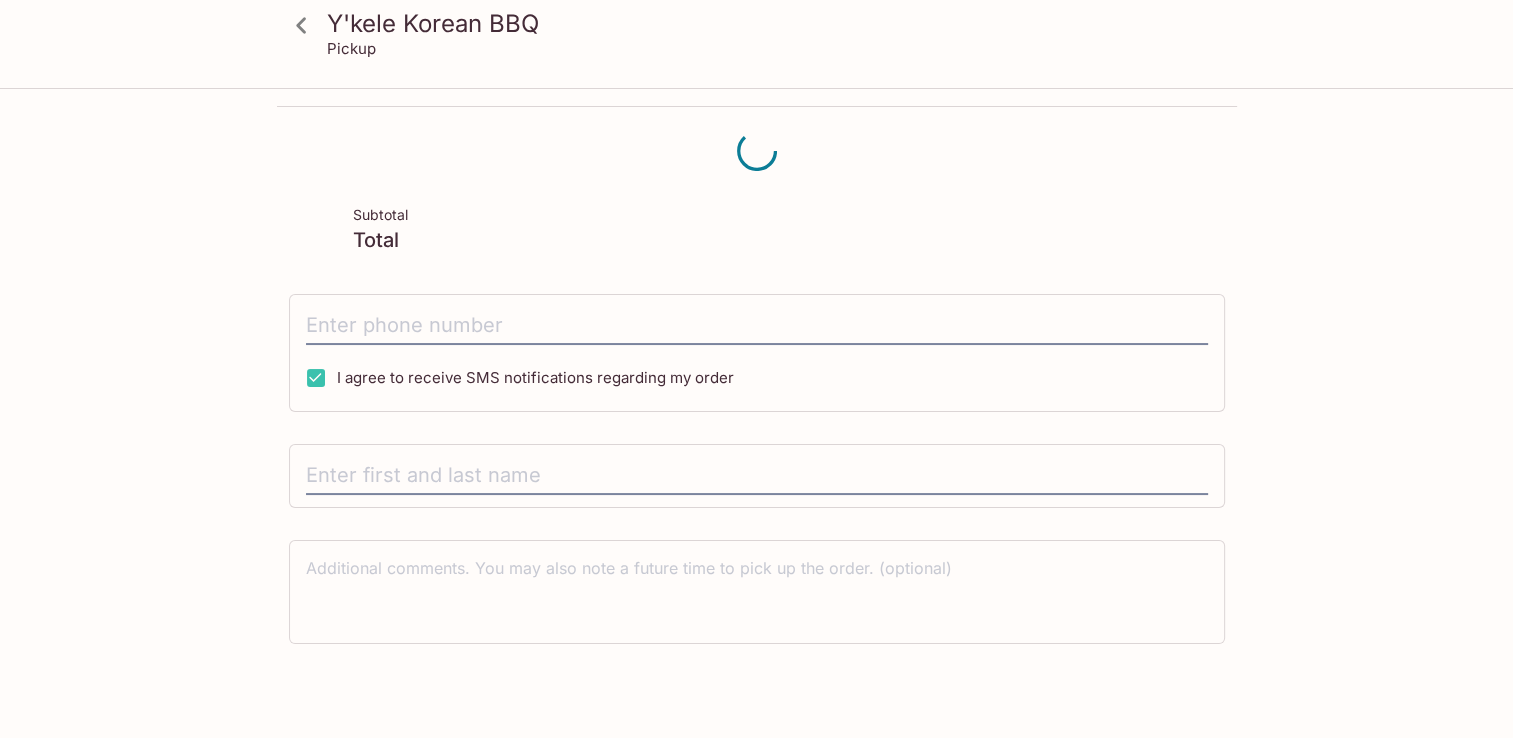 scroll, scrollTop: 0, scrollLeft: 0, axis: both 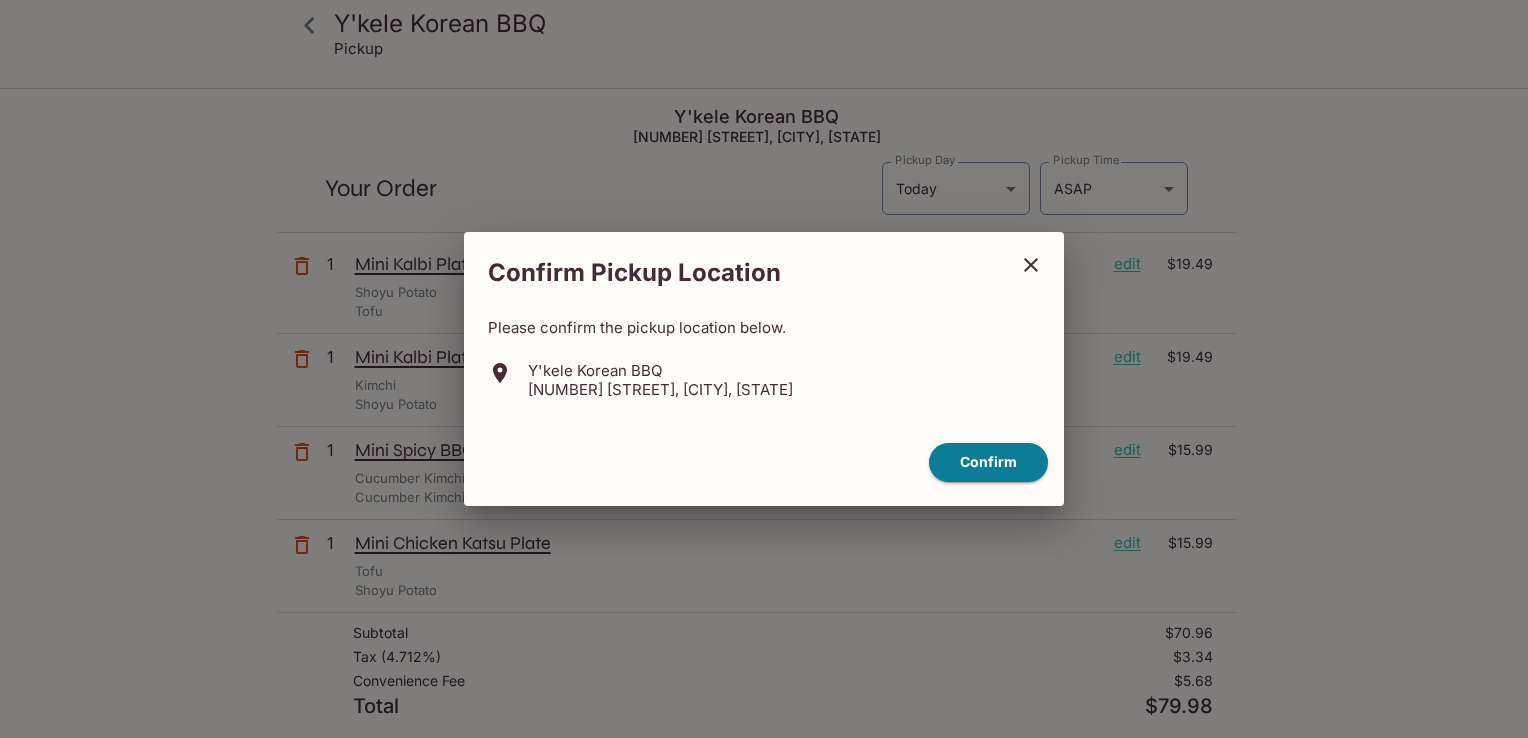click 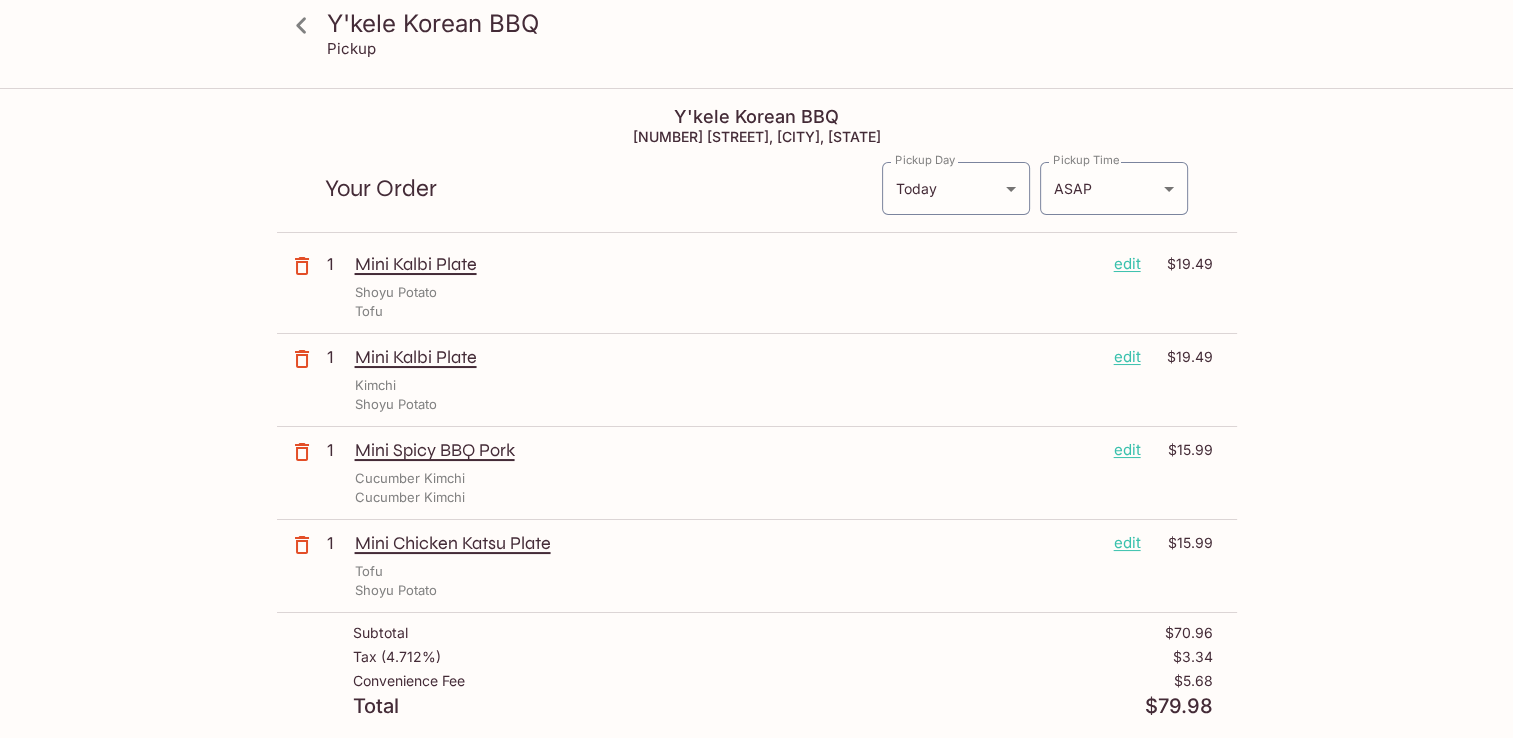 click 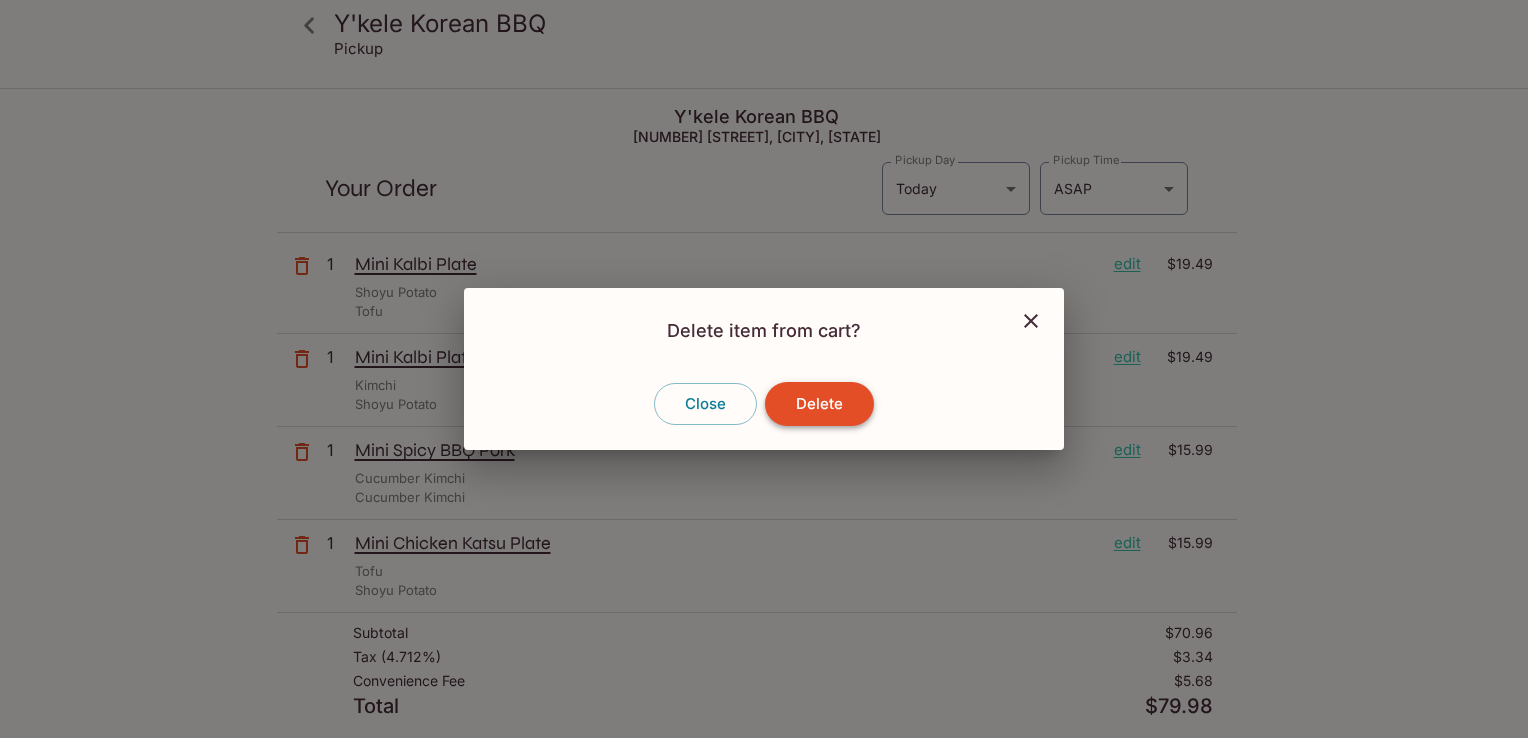 click on "Delete" at bounding box center (819, 404) 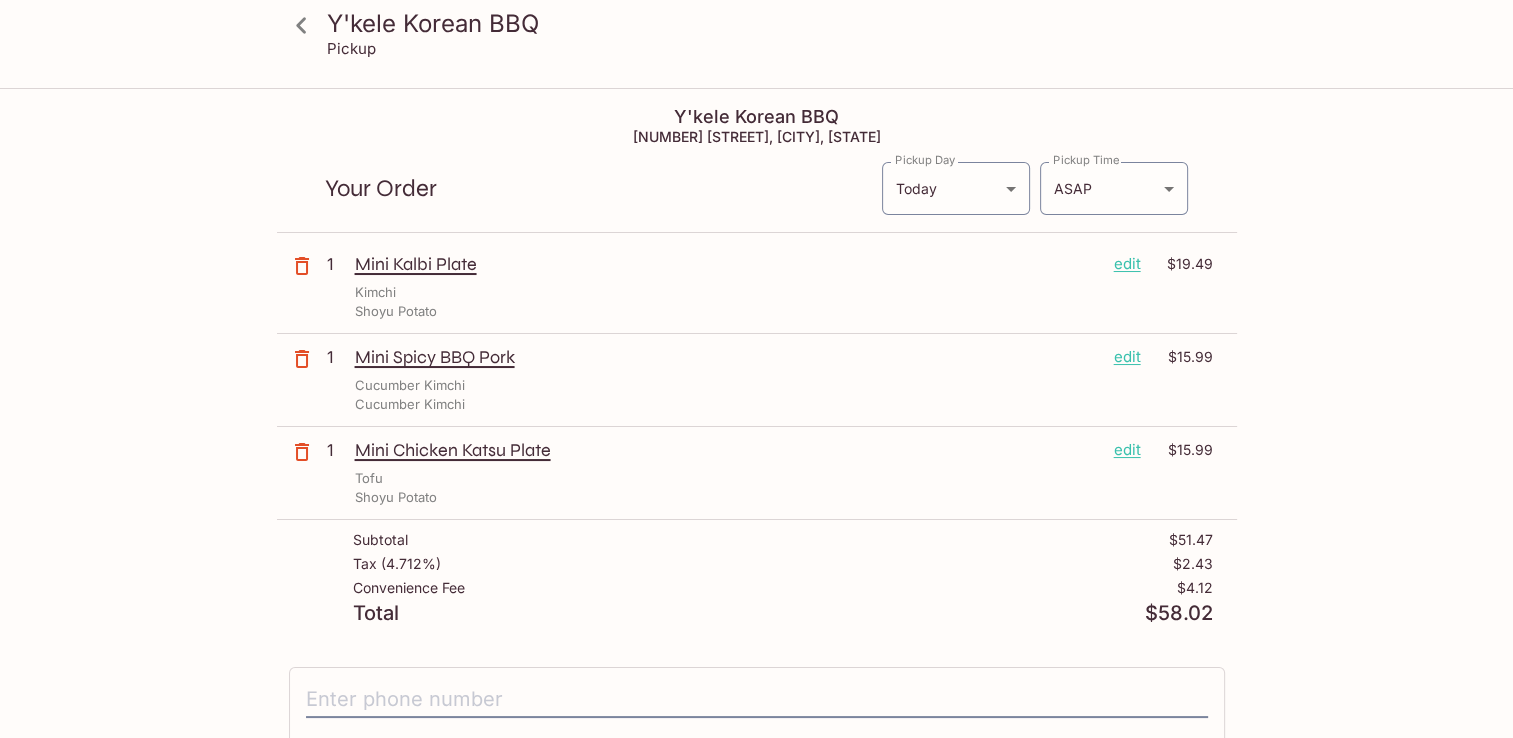 click on "edit" at bounding box center (1127, 357) 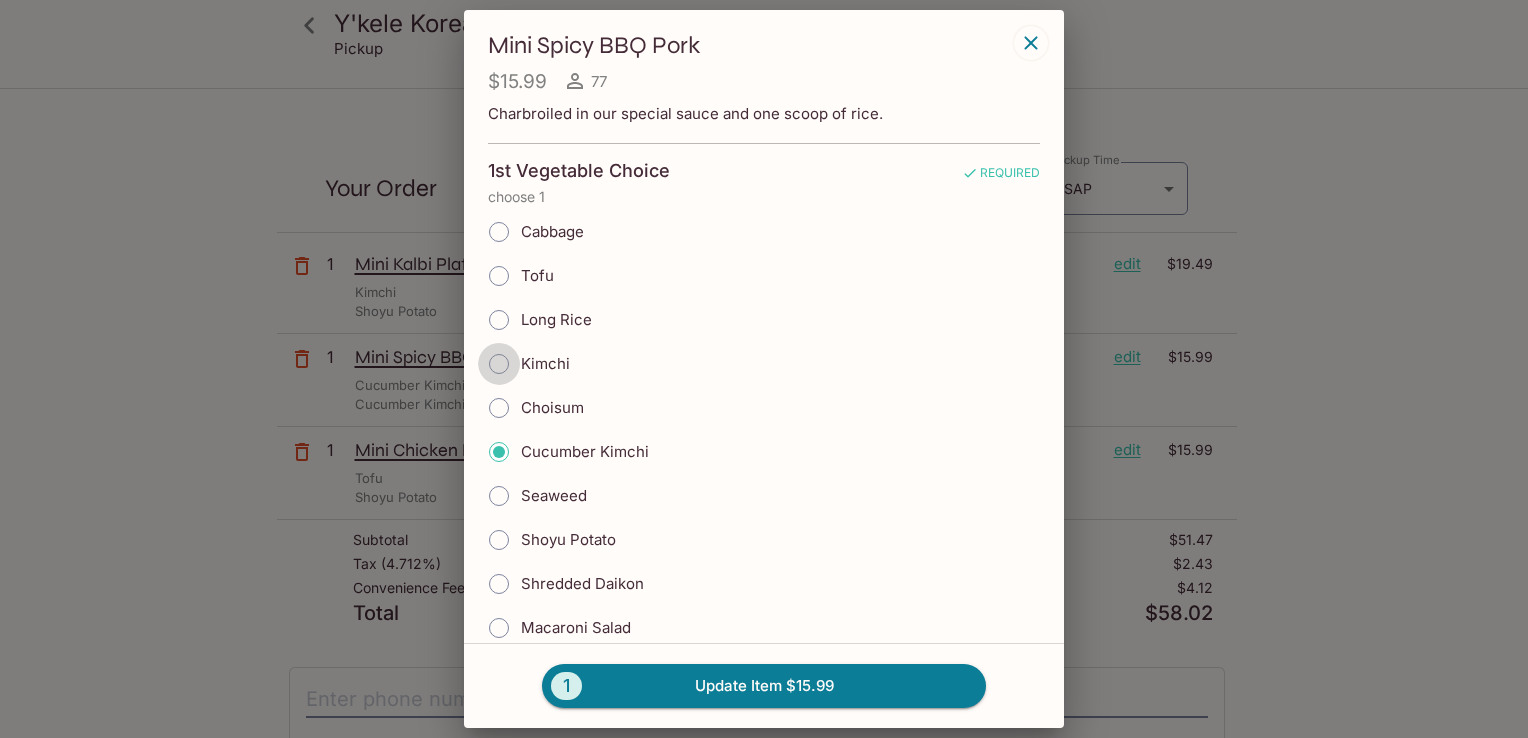 click on "Kimchi" at bounding box center (499, 364) 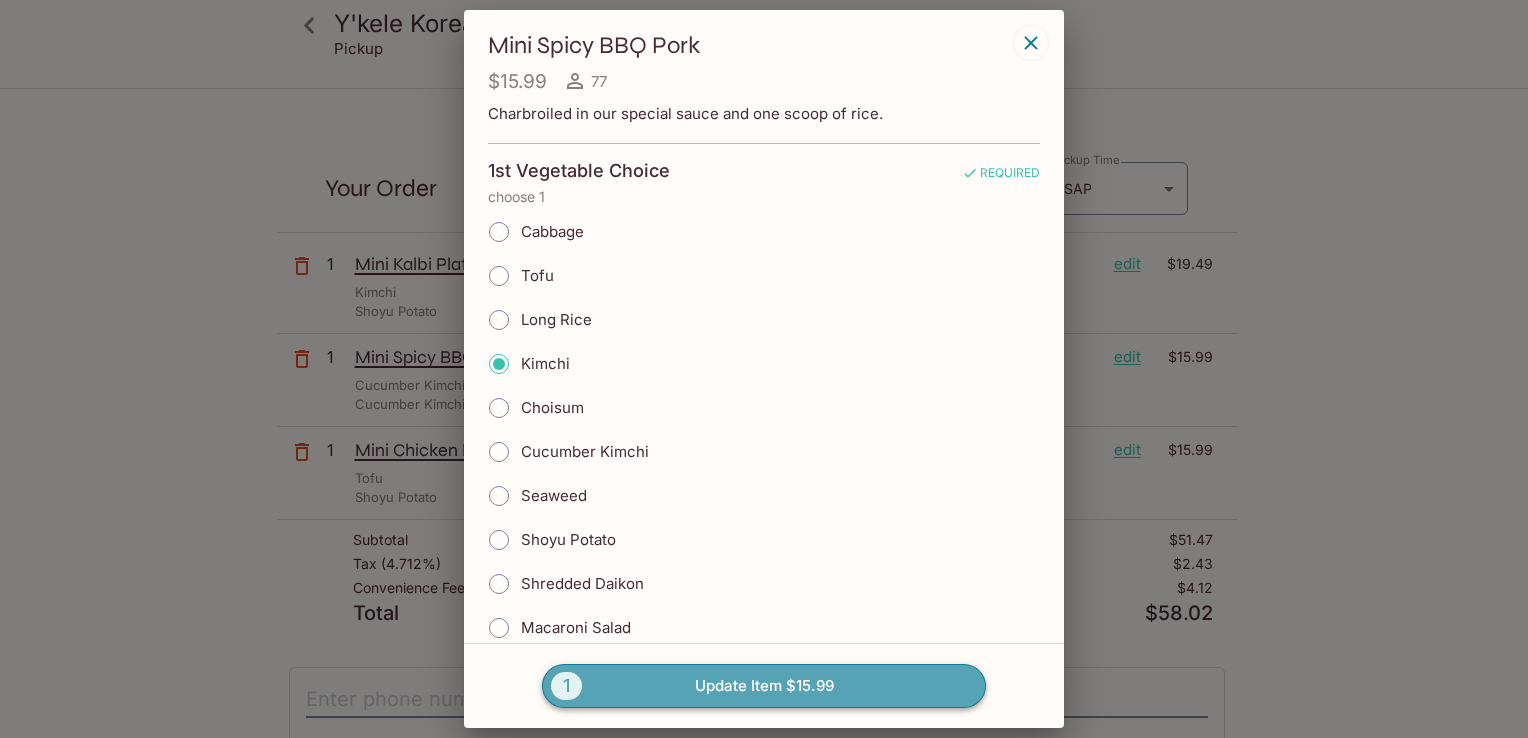 click on "1 Update Item $15.99" at bounding box center [764, 686] 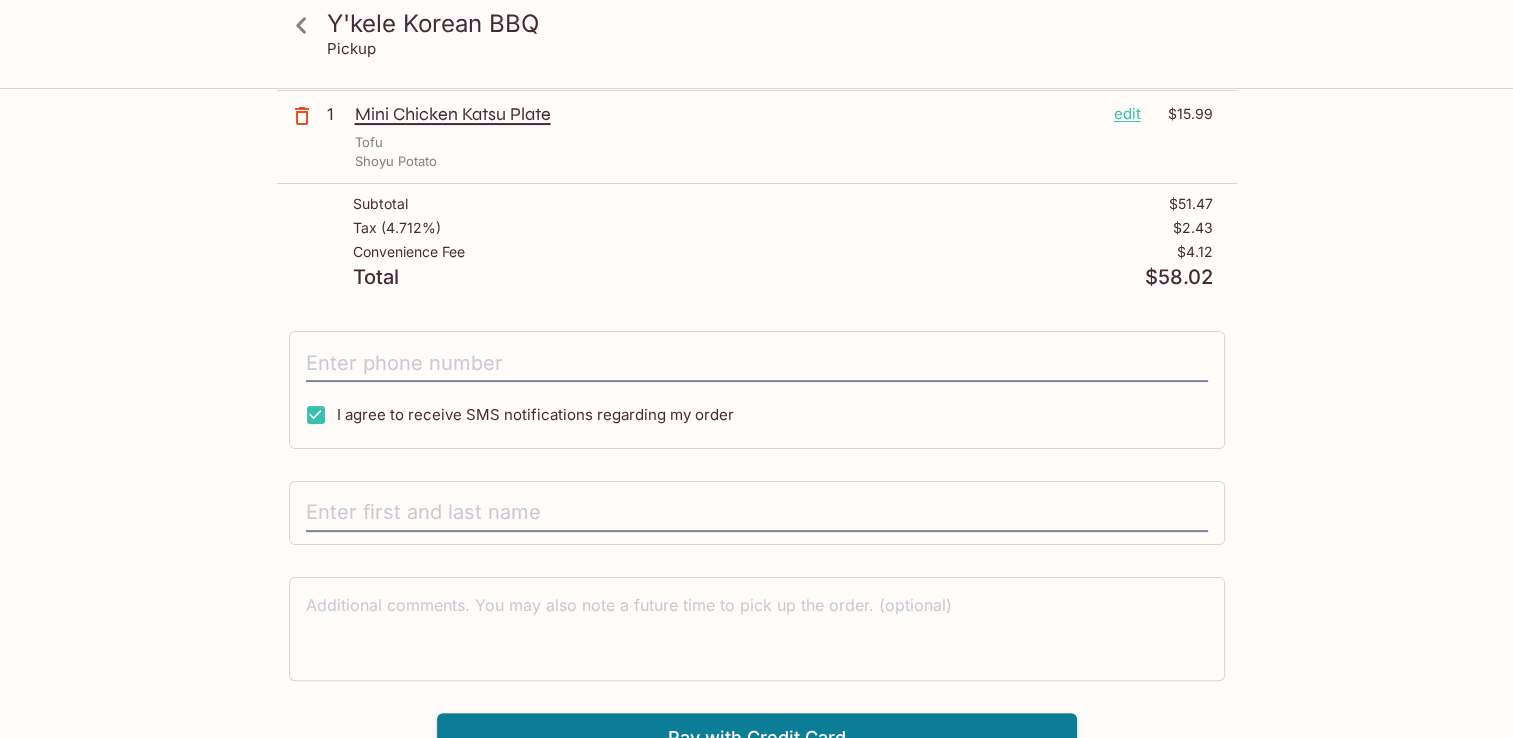 scroll, scrollTop: 356, scrollLeft: 0, axis: vertical 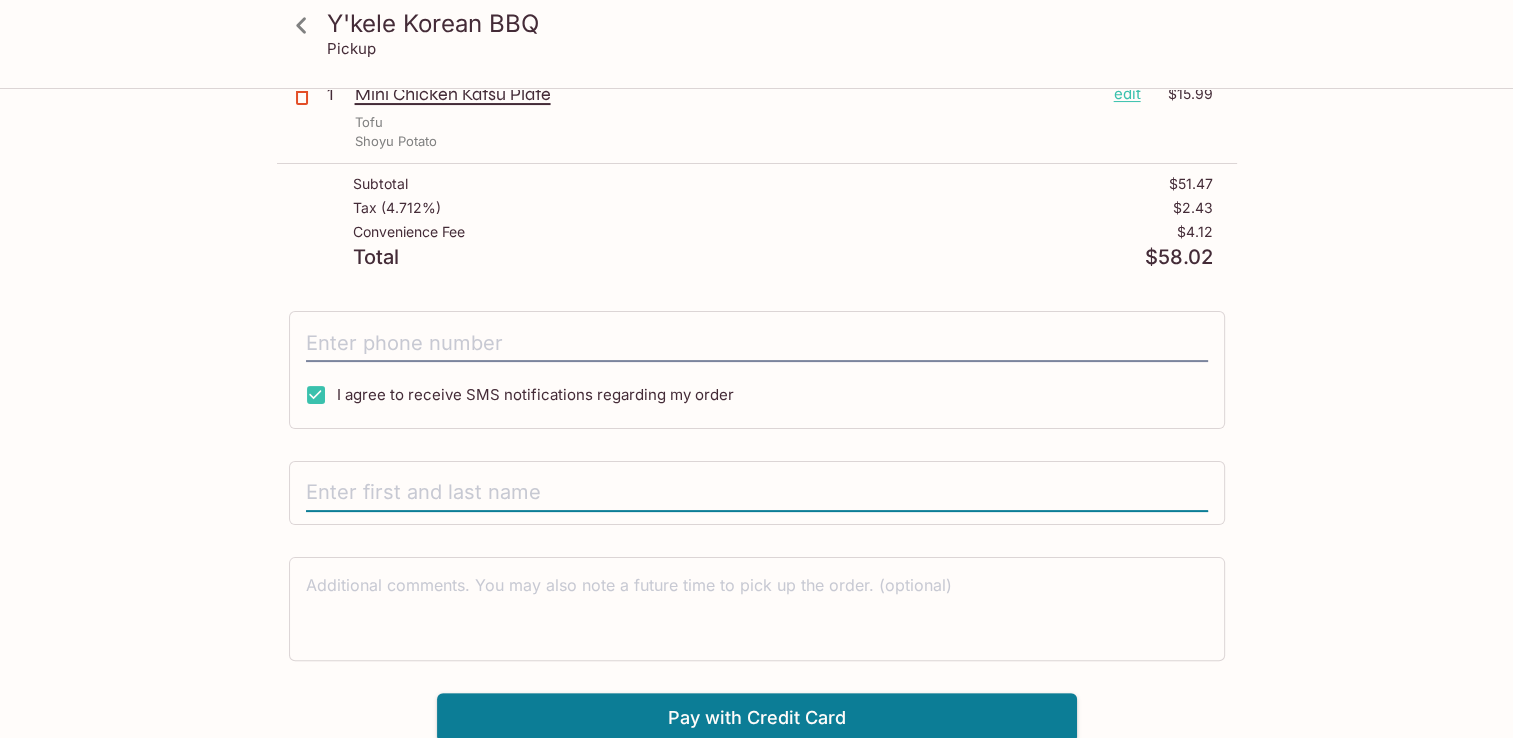 click at bounding box center (757, 493) 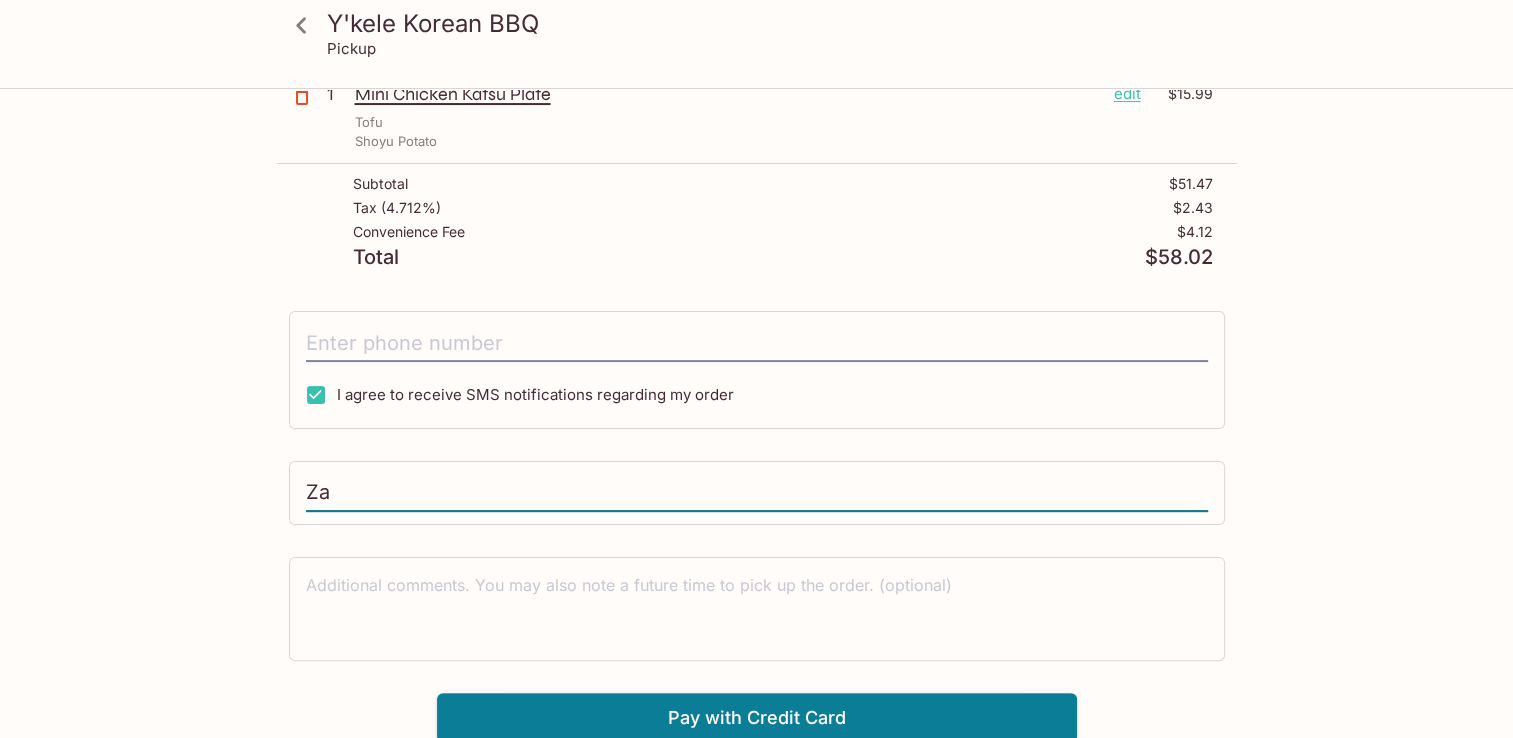 type on "[FIRST] [LAST]" 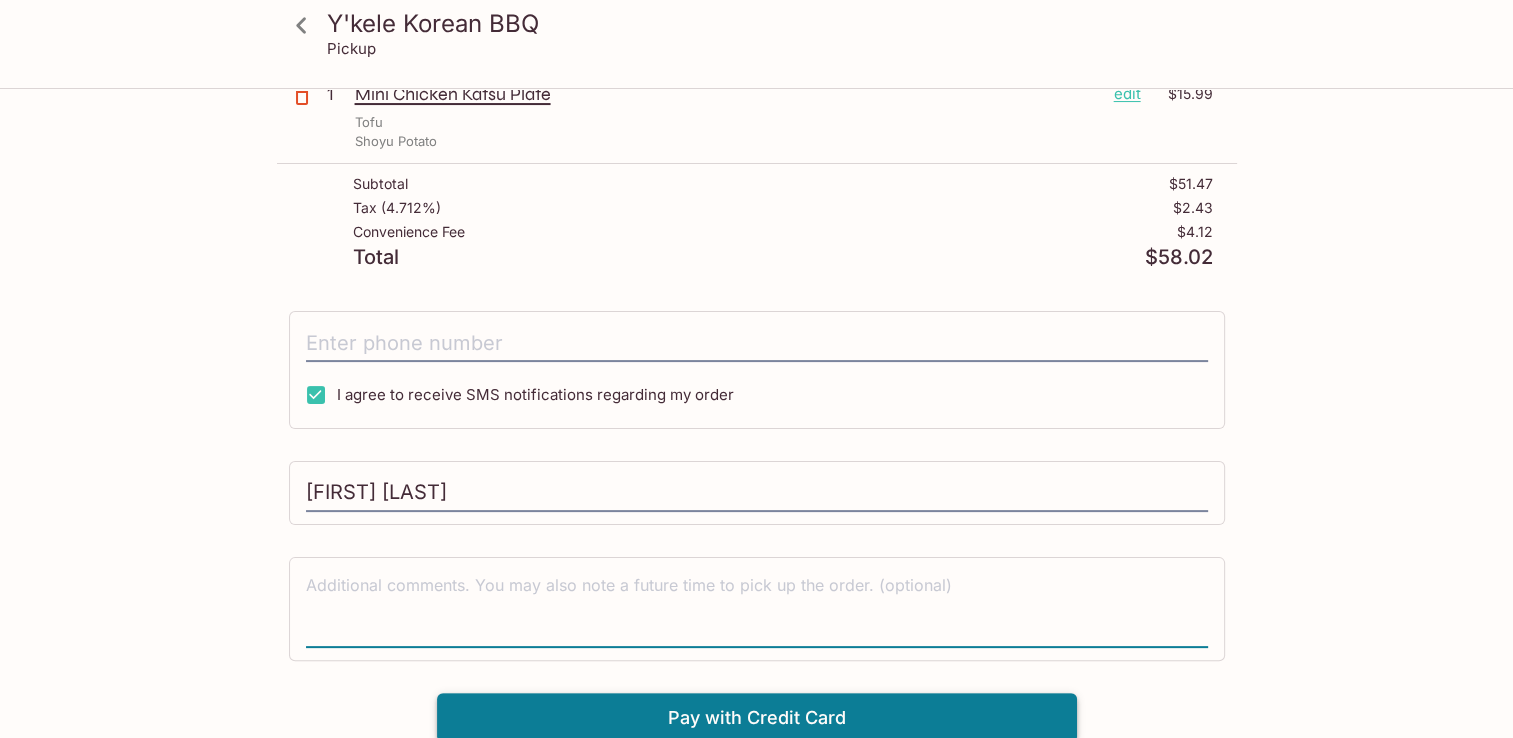 click on "Pay with Credit Card" at bounding box center [757, 718] 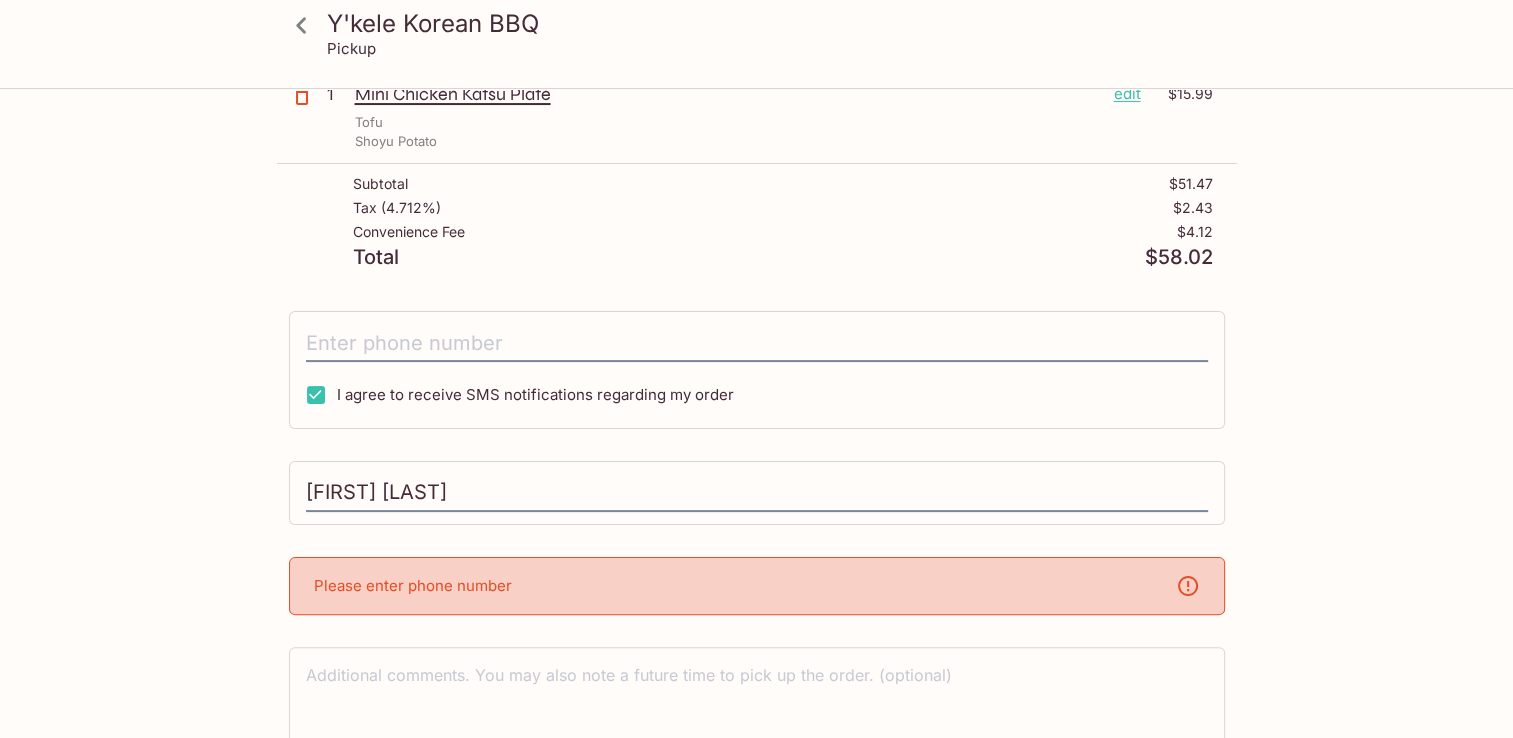 click on "Please enter phone number" at bounding box center [757, 586] 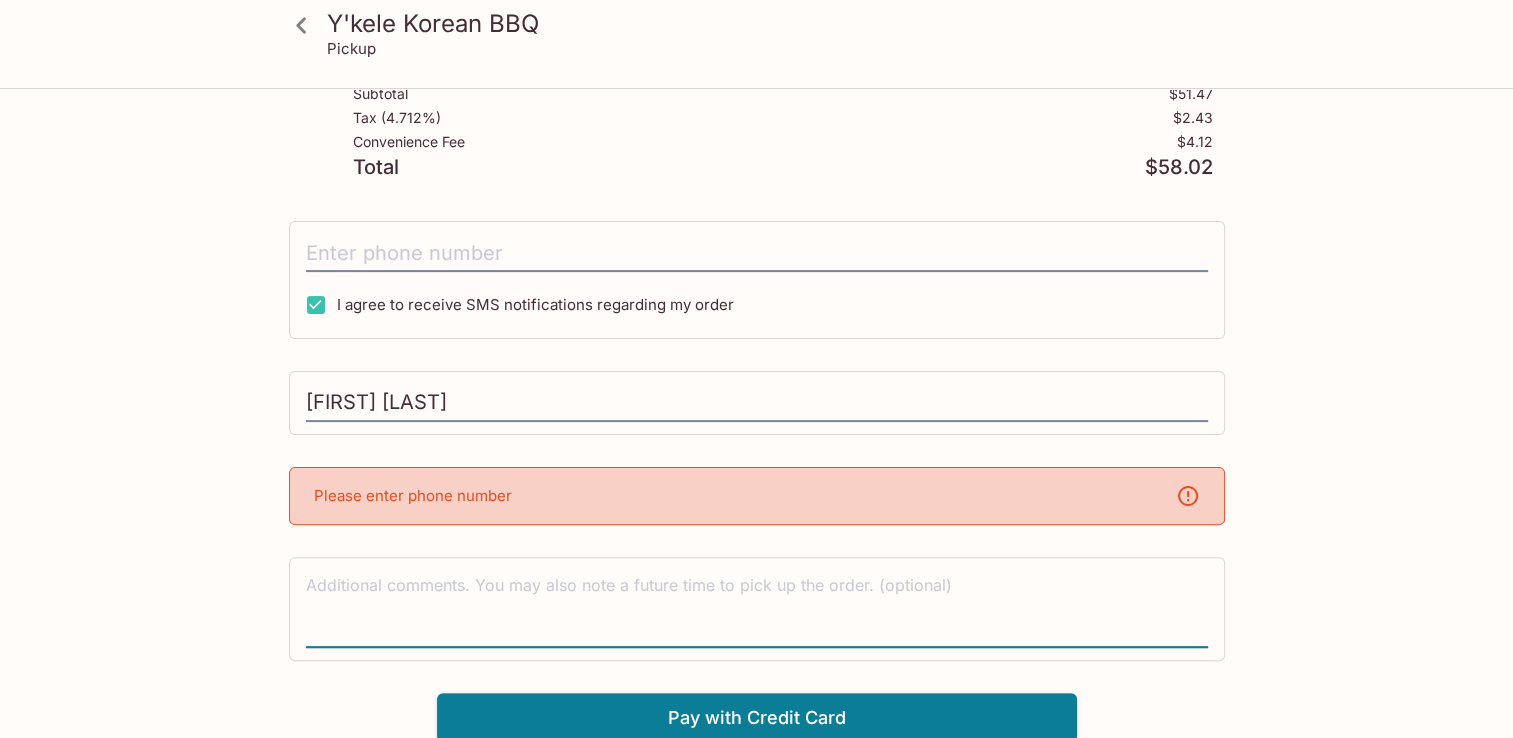 click at bounding box center (757, 608) 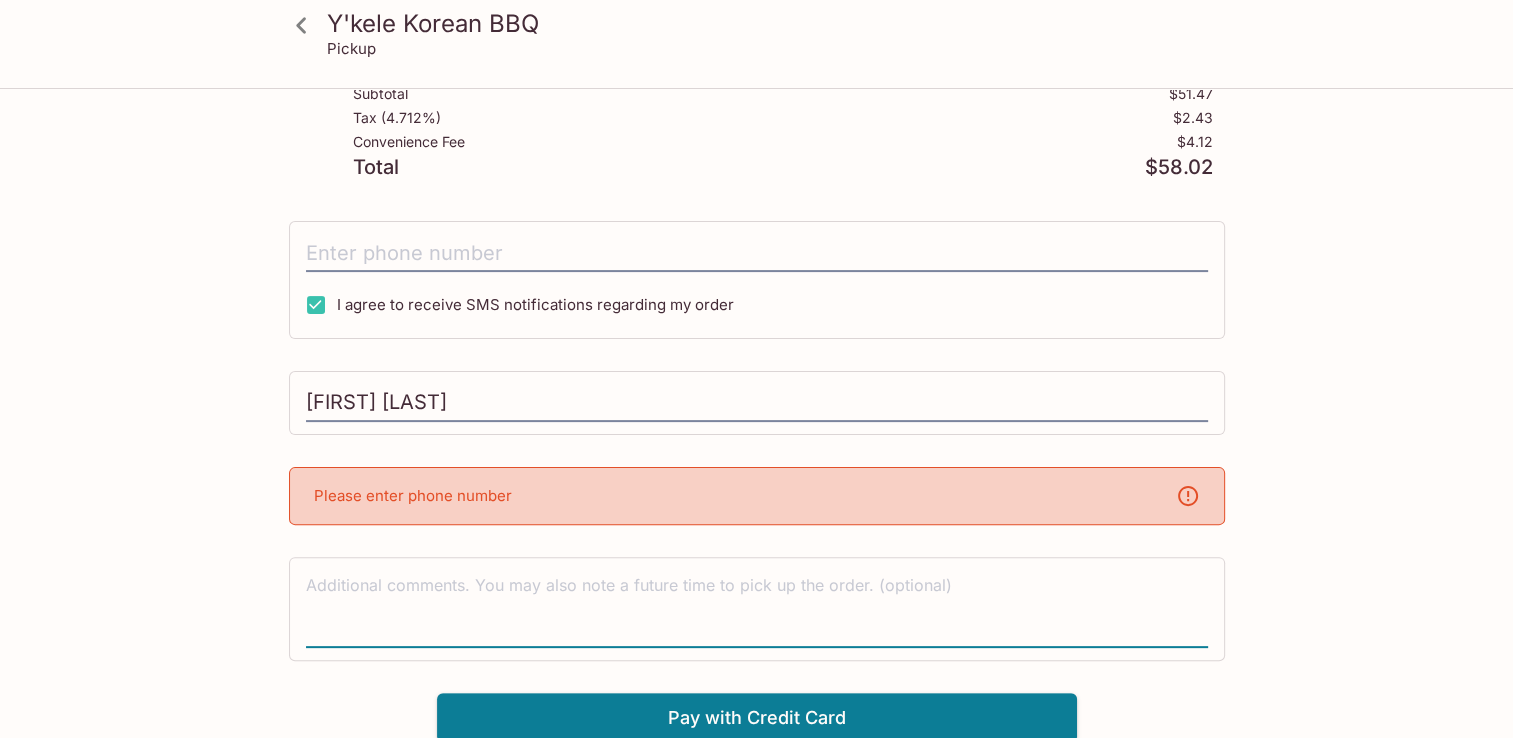 click on "Please enter phone number" at bounding box center [413, 495] 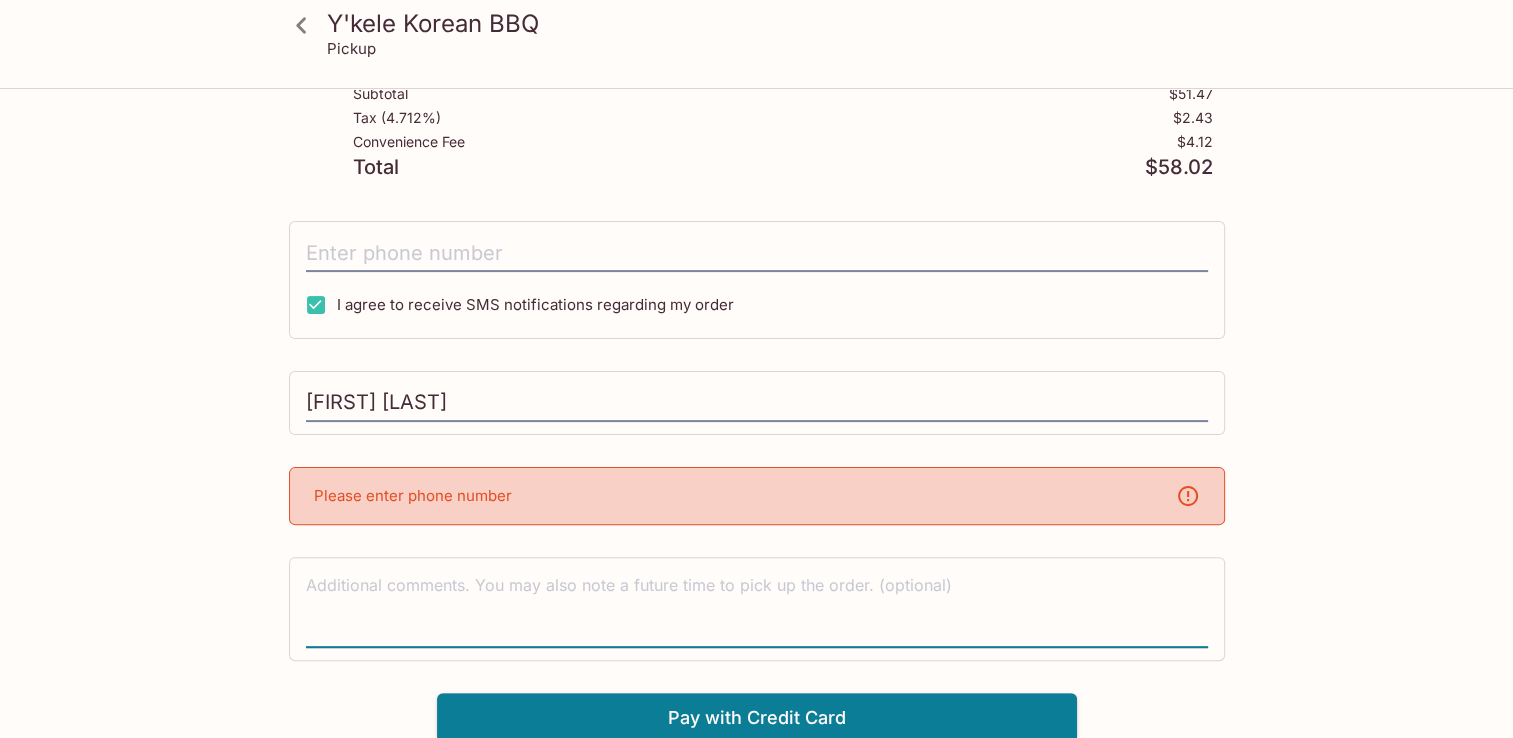drag, startPoint x: 345, startPoint y: 615, endPoint x: 483, endPoint y: 600, distance: 138.81282 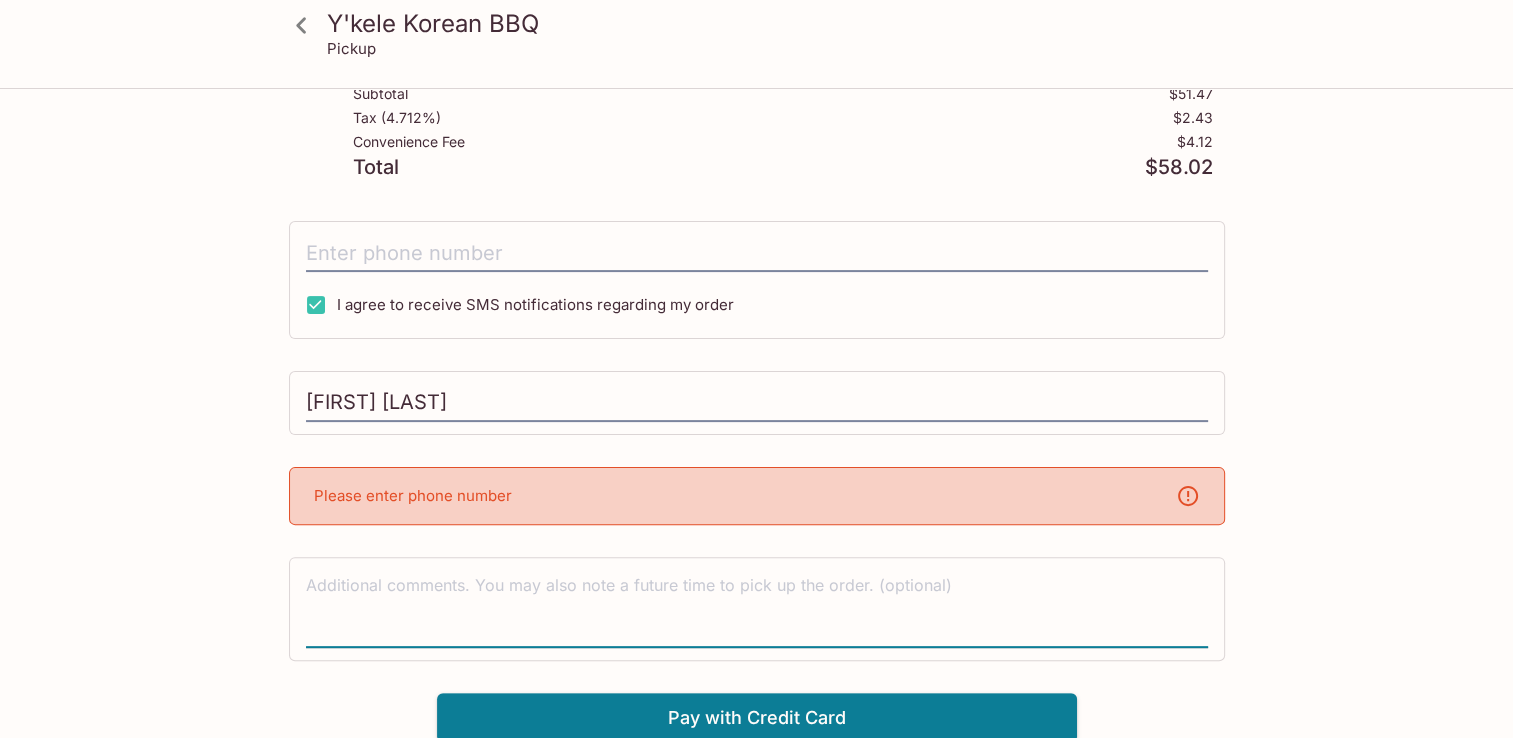 click at bounding box center (757, 608) 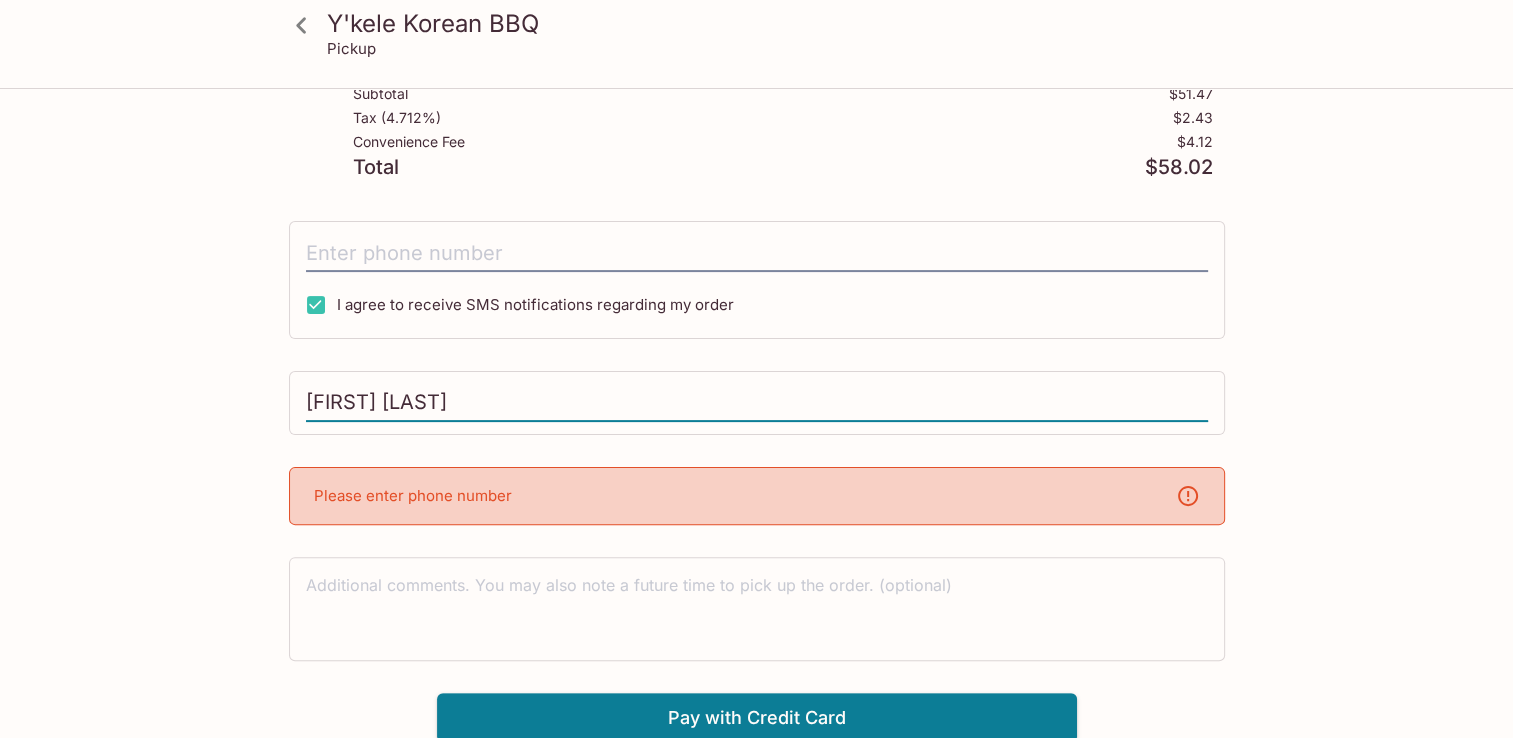 click on "[FIRST] [LAST]" at bounding box center [757, 403] 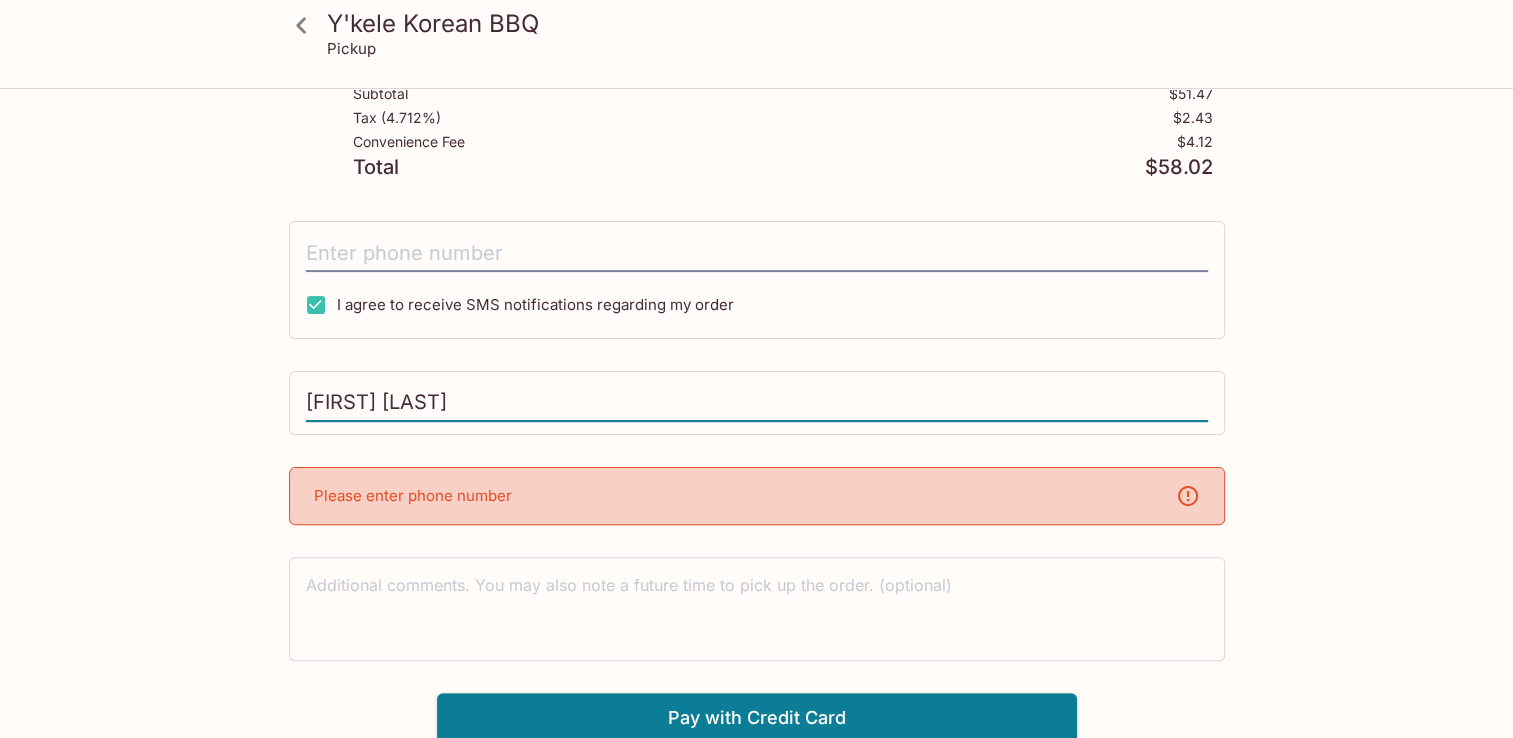 type on "([PHONE])" 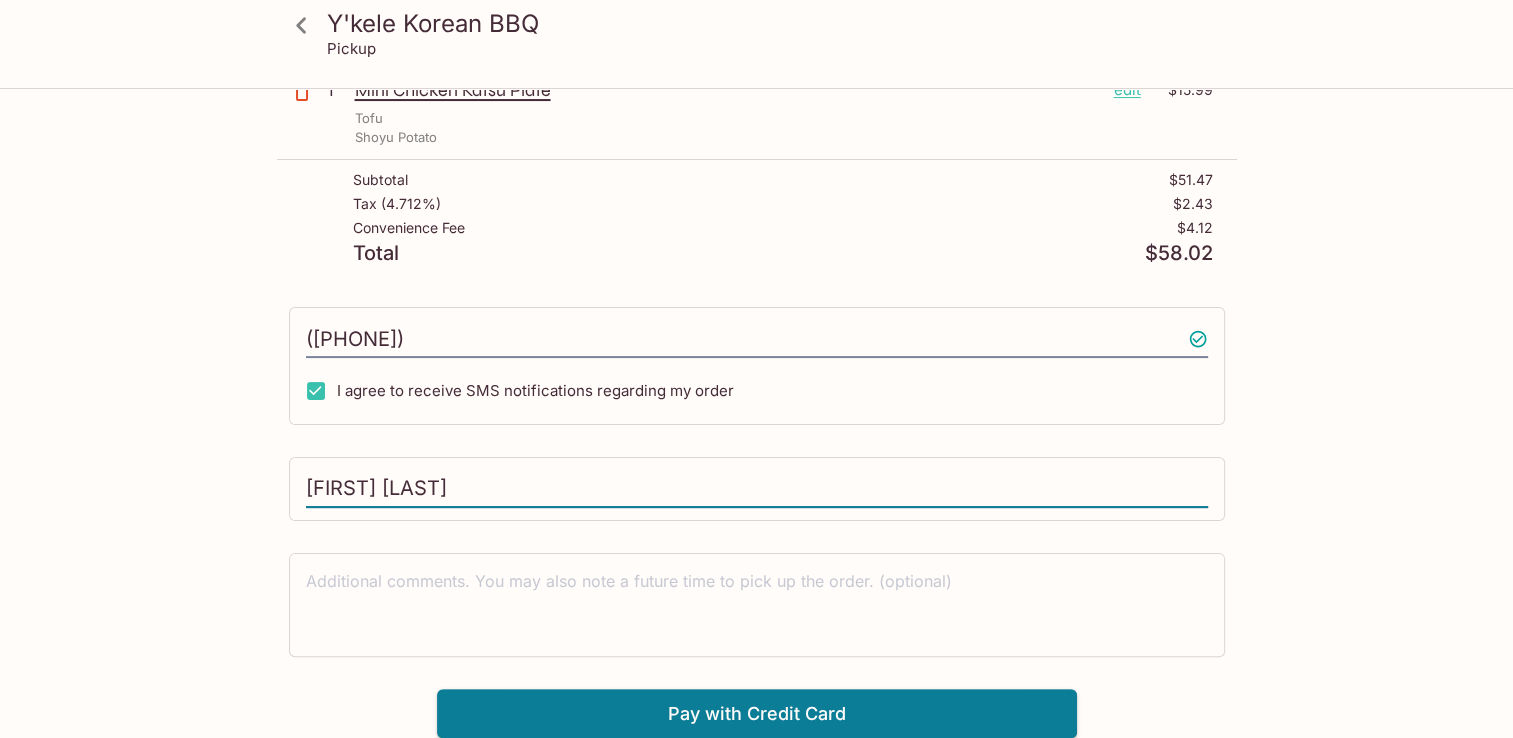 scroll, scrollTop: 356, scrollLeft: 0, axis: vertical 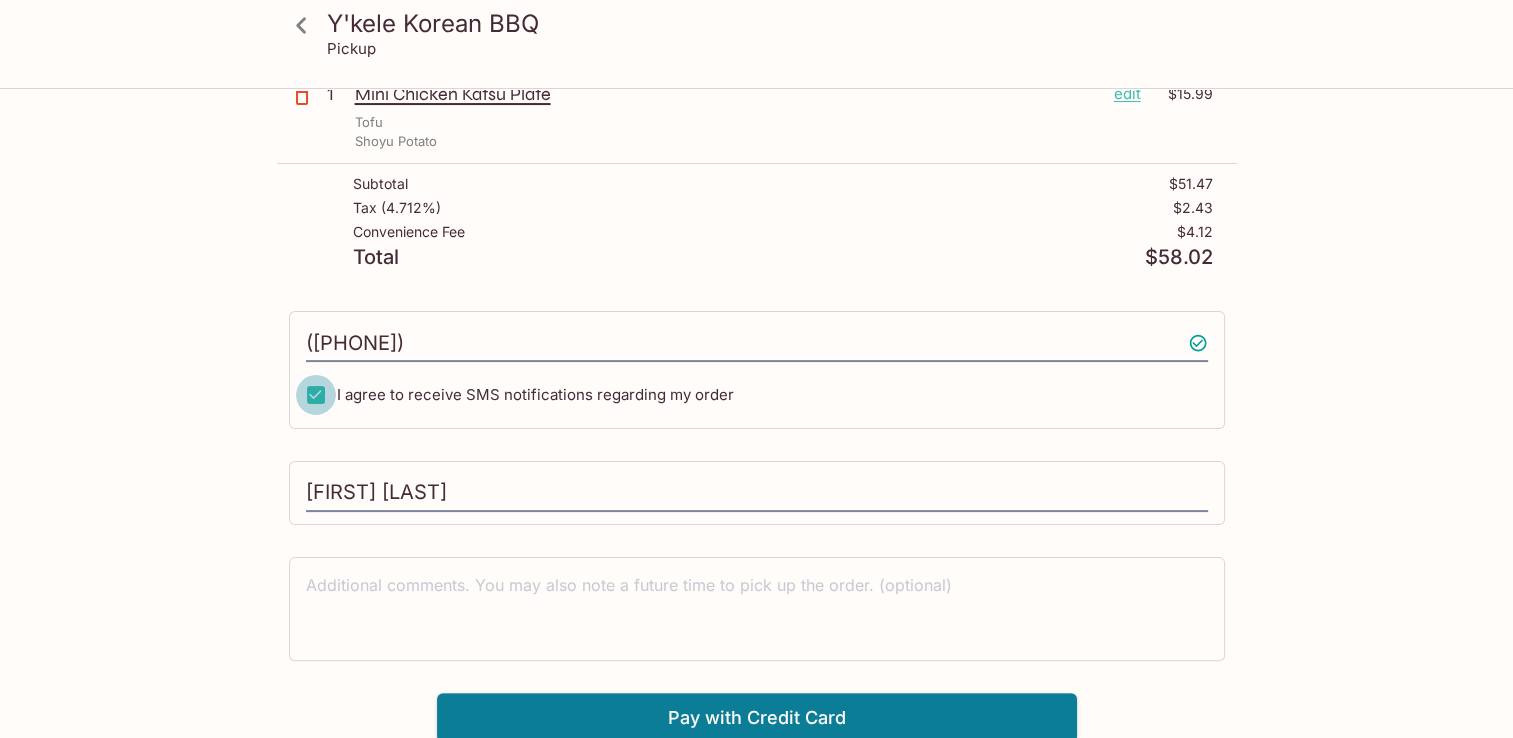click on "I agree to receive SMS notifications regarding my order" at bounding box center [316, 395] 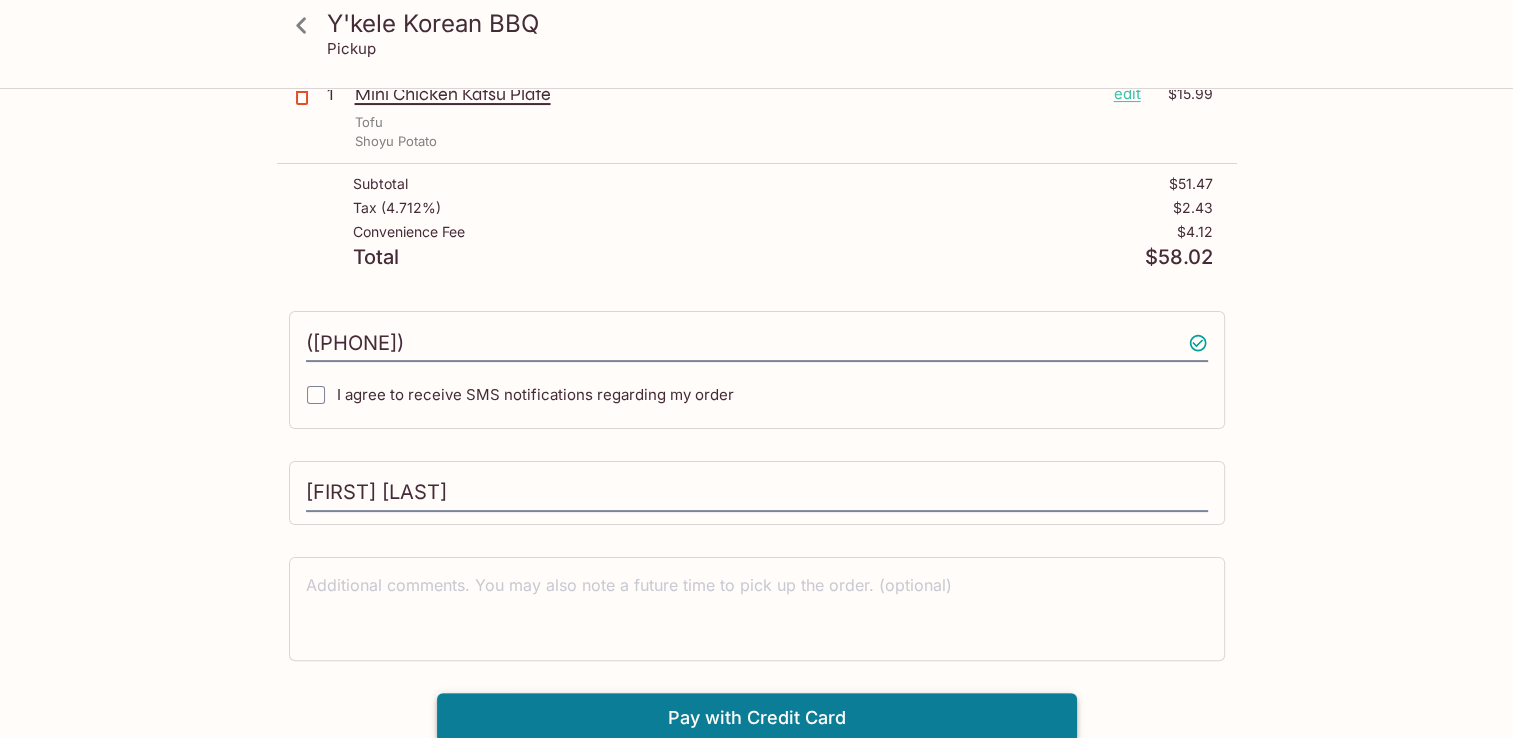 click on "Pay with Credit Card" at bounding box center (757, 718) 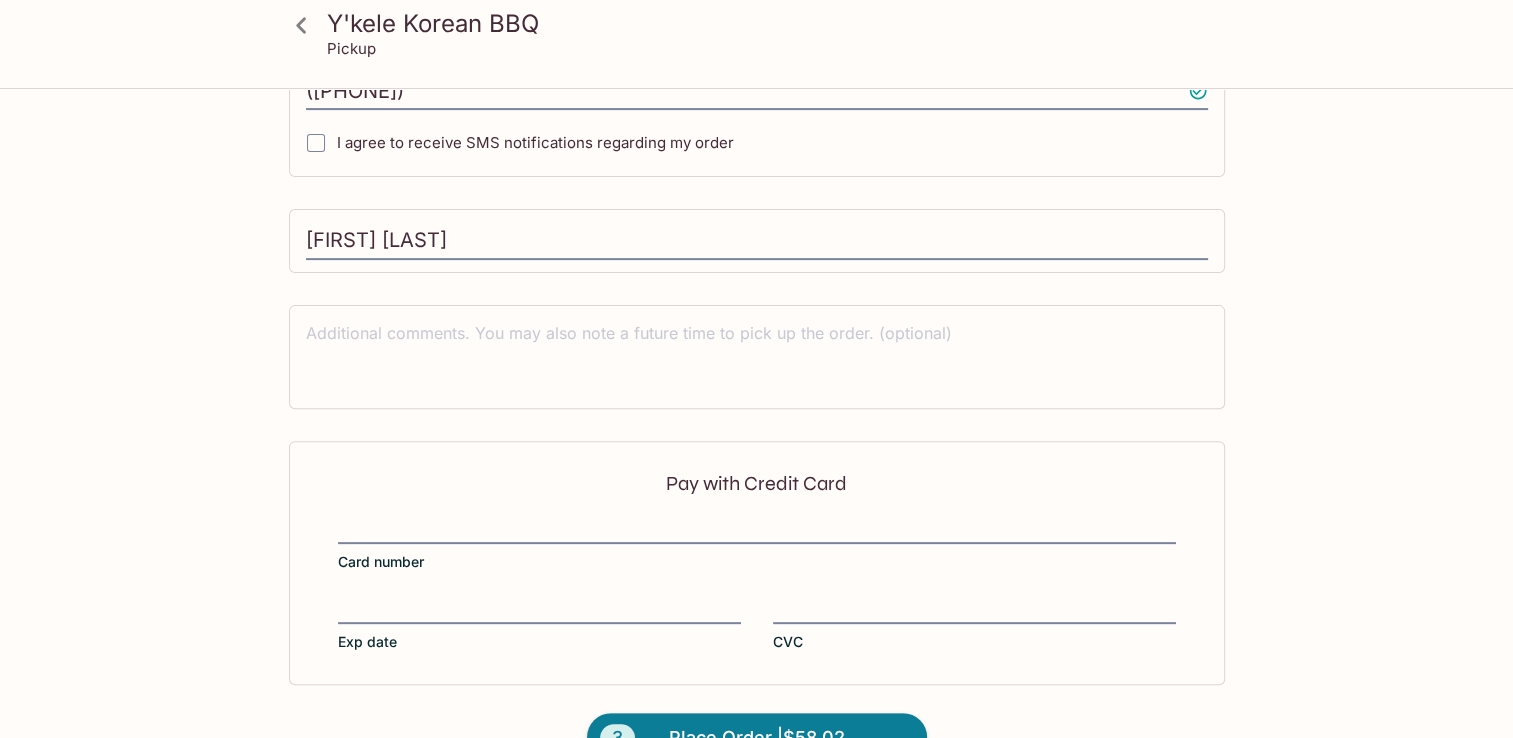 scroll, scrollTop: 656, scrollLeft: 0, axis: vertical 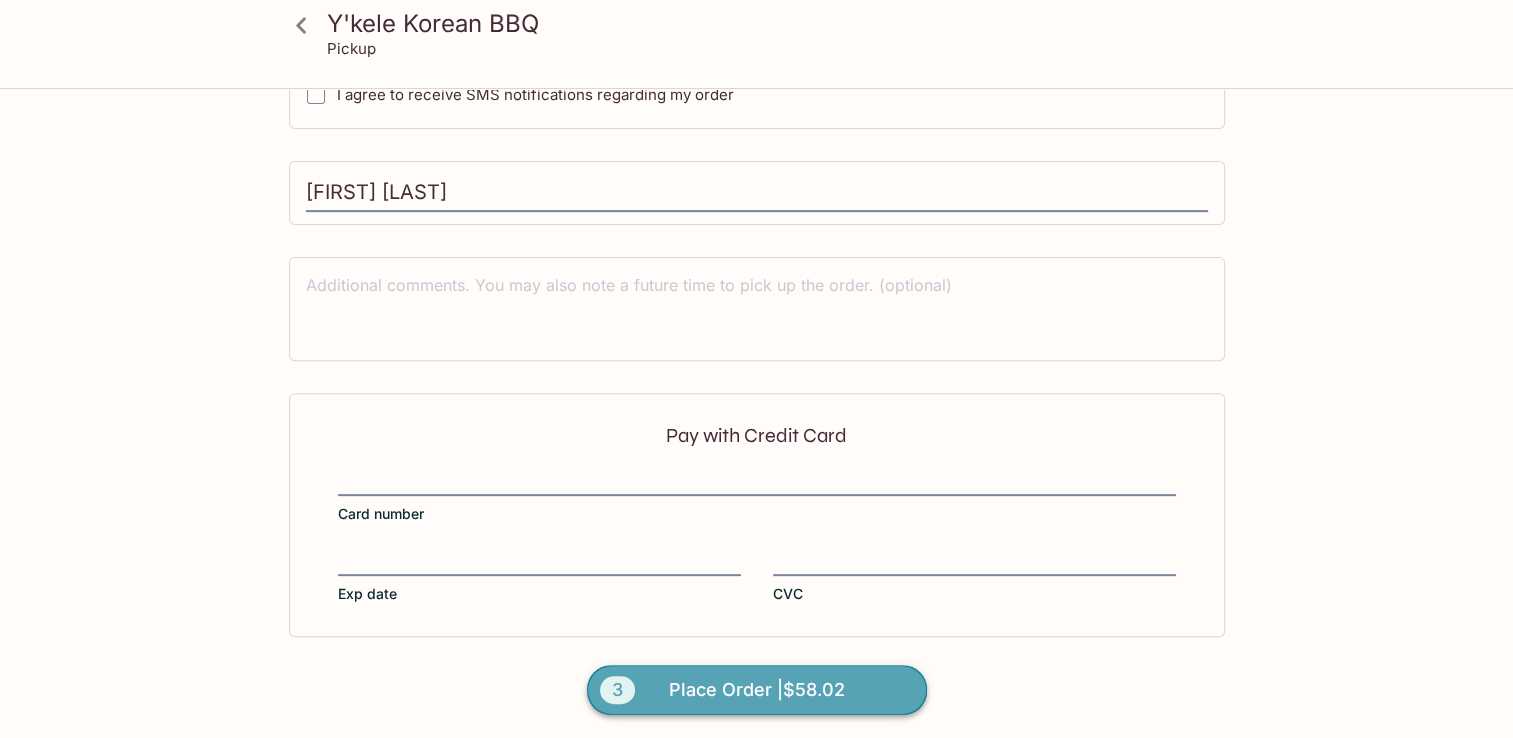 click on "Place Order |  $58.02" at bounding box center [757, 690] 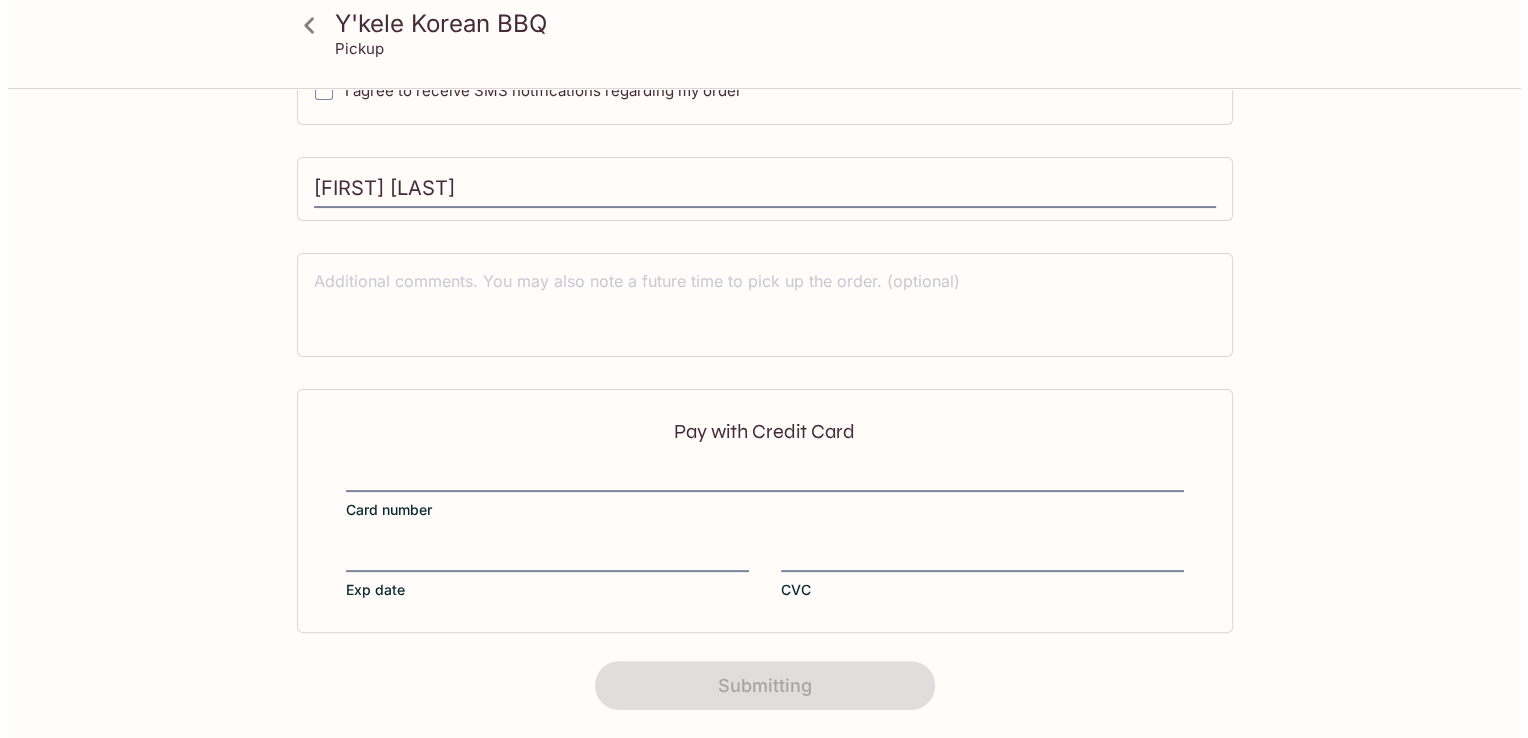 scroll, scrollTop: 0, scrollLeft: 0, axis: both 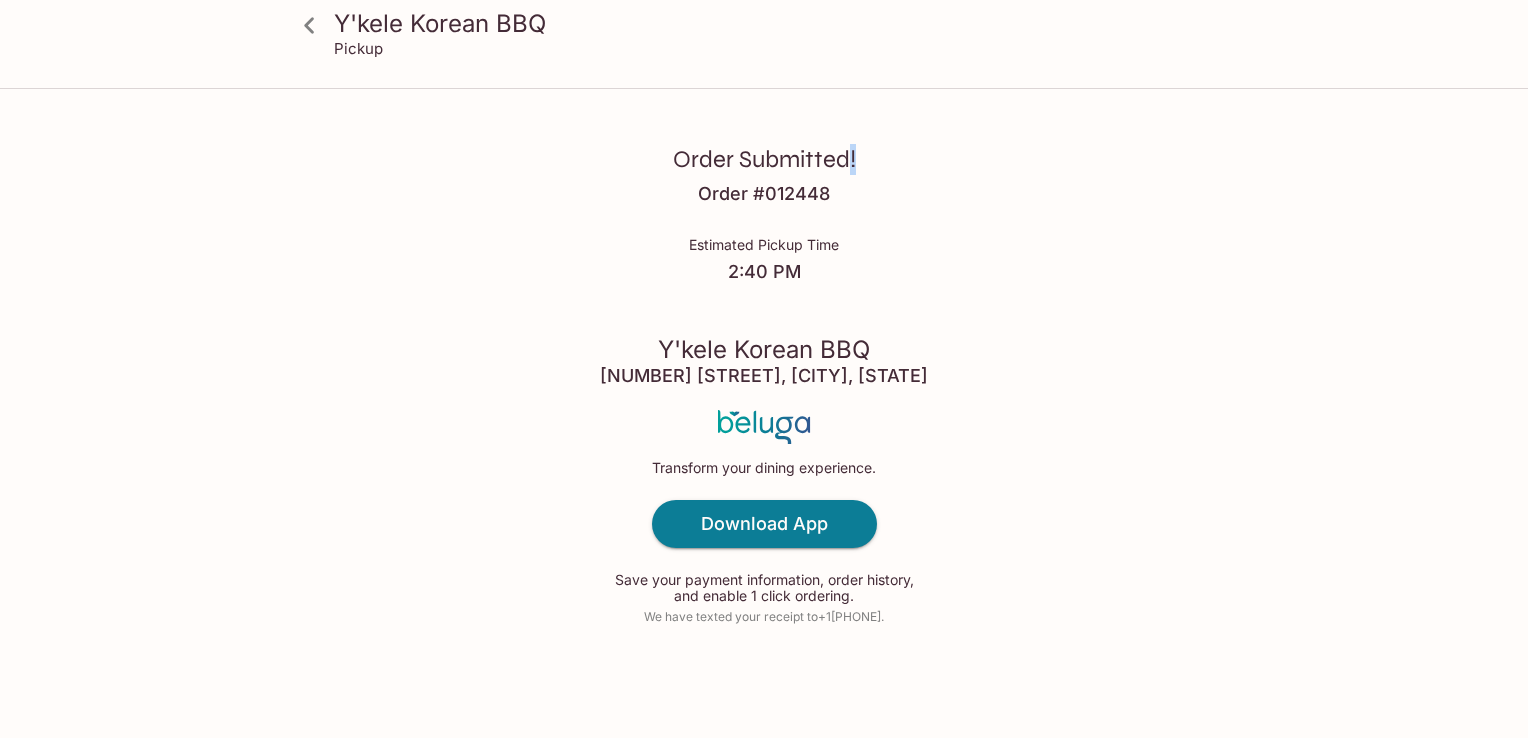 drag, startPoint x: 846, startPoint y: 184, endPoint x: 869, endPoint y: 190, distance: 23.769728 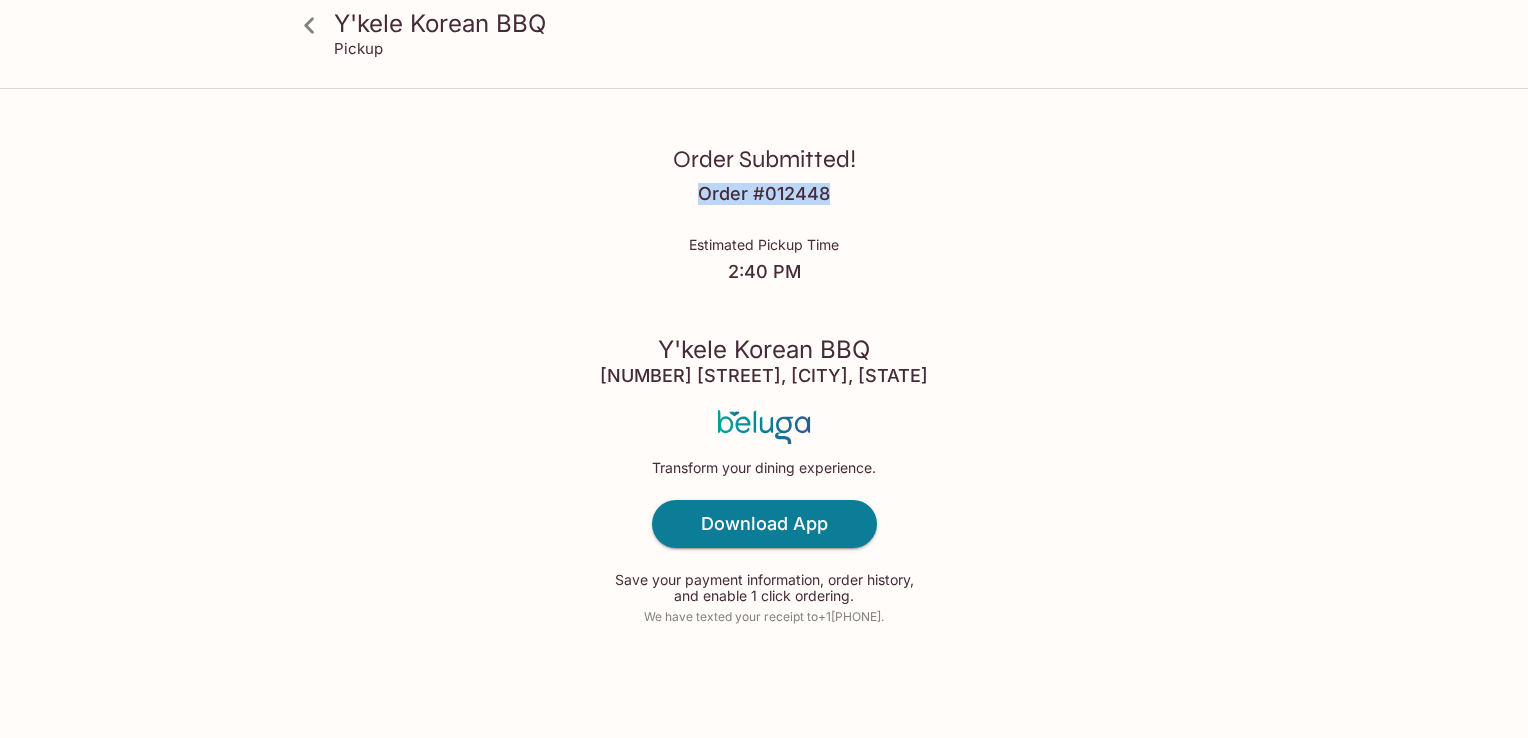 drag, startPoint x: 869, startPoint y: 190, endPoint x: 698, endPoint y: 205, distance: 171.65663 